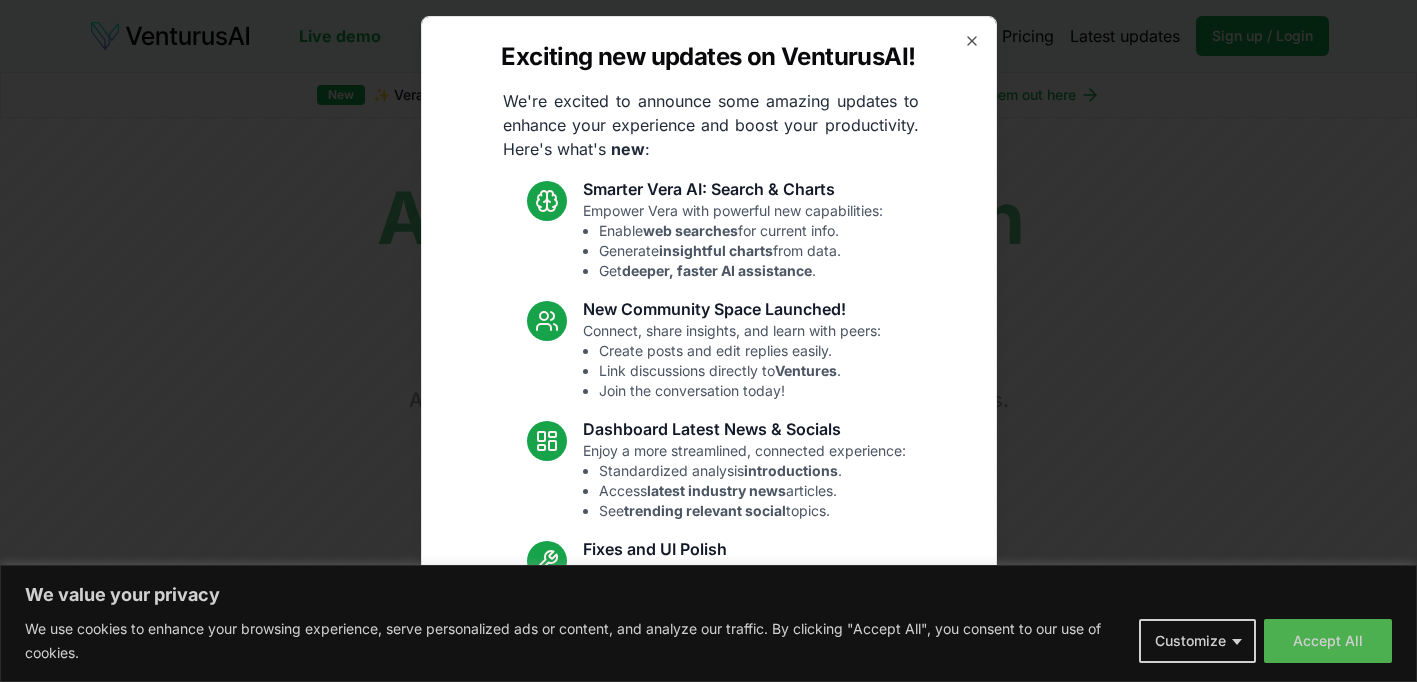 scroll, scrollTop: 0, scrollLeft: 0, axis: both 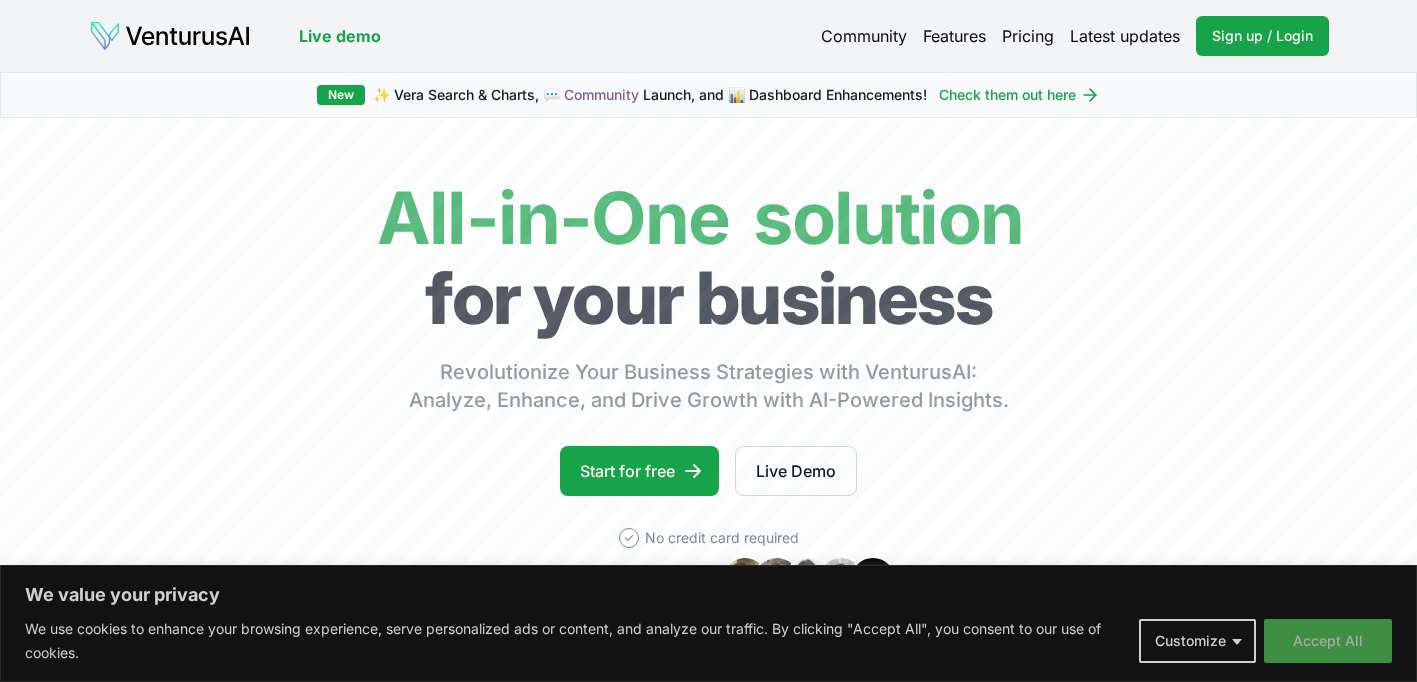 click on "Accept All" at bounding box center [1328, 641] 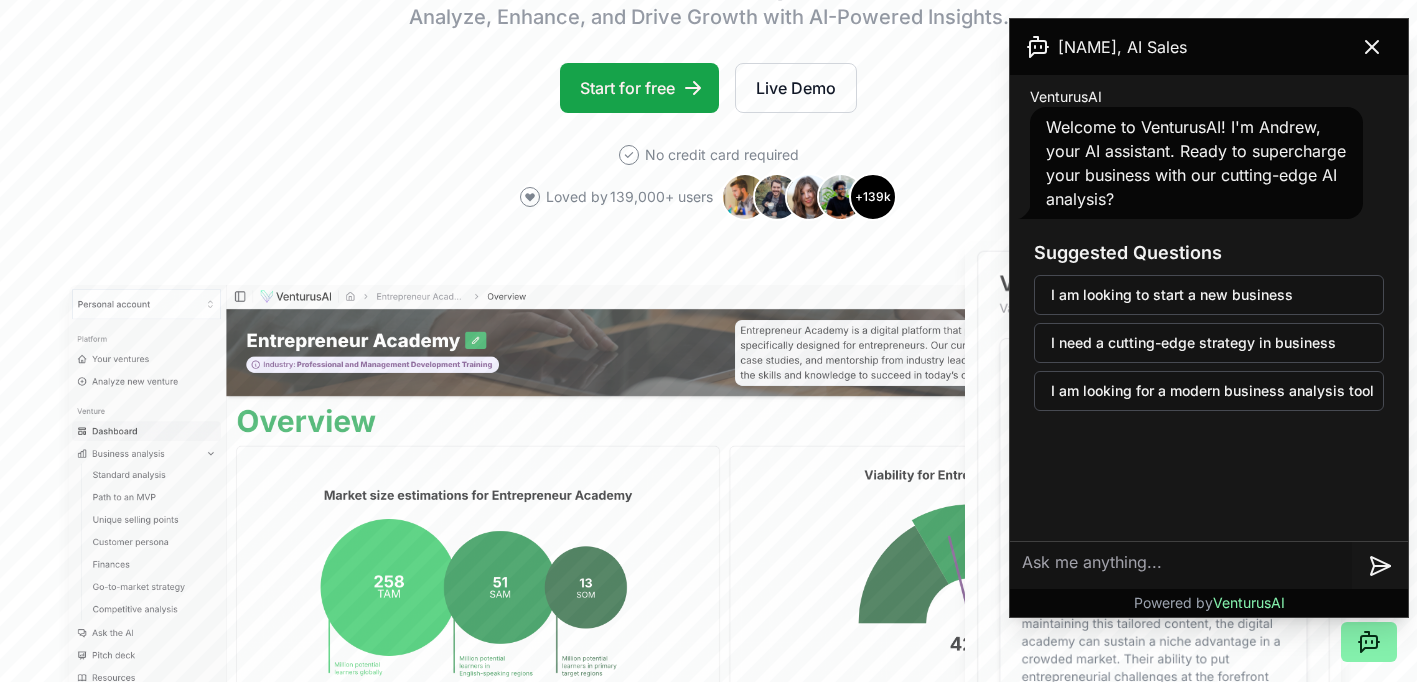 scroll, scrollTop: 296, scrollLeft: 0, axis: vertical 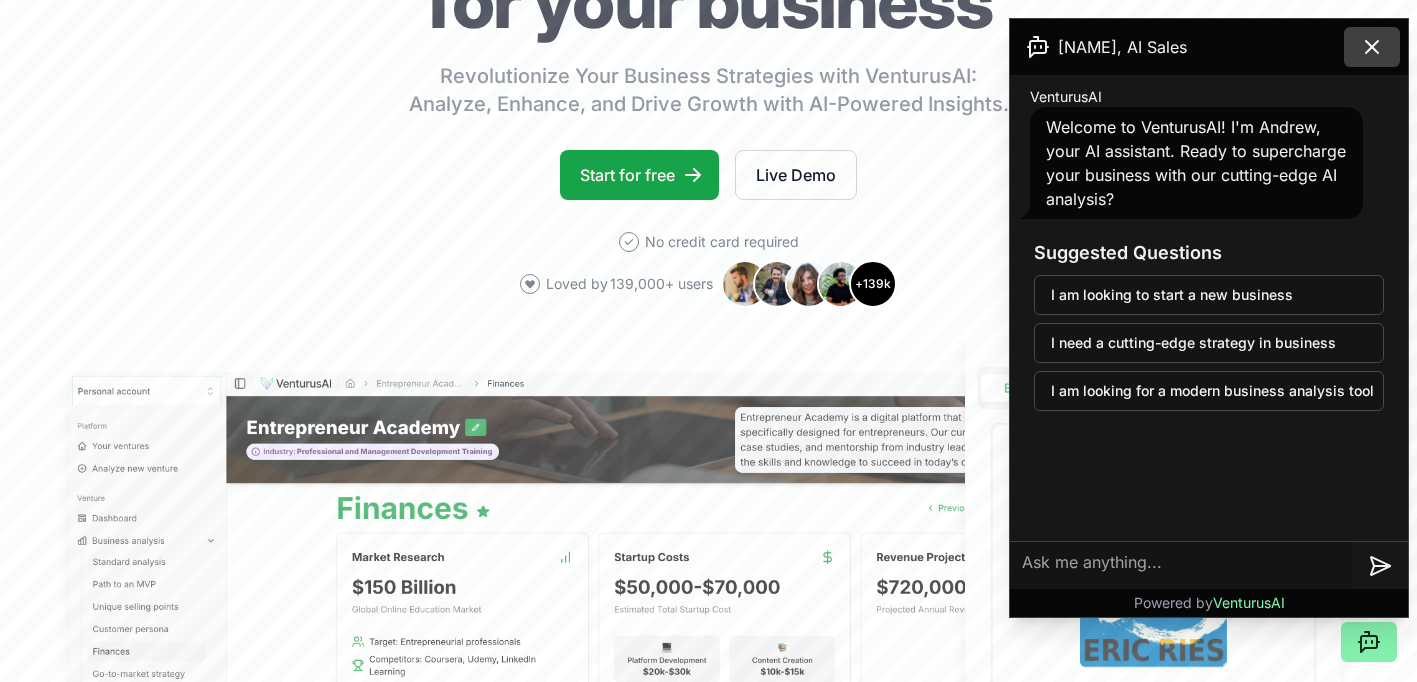 click 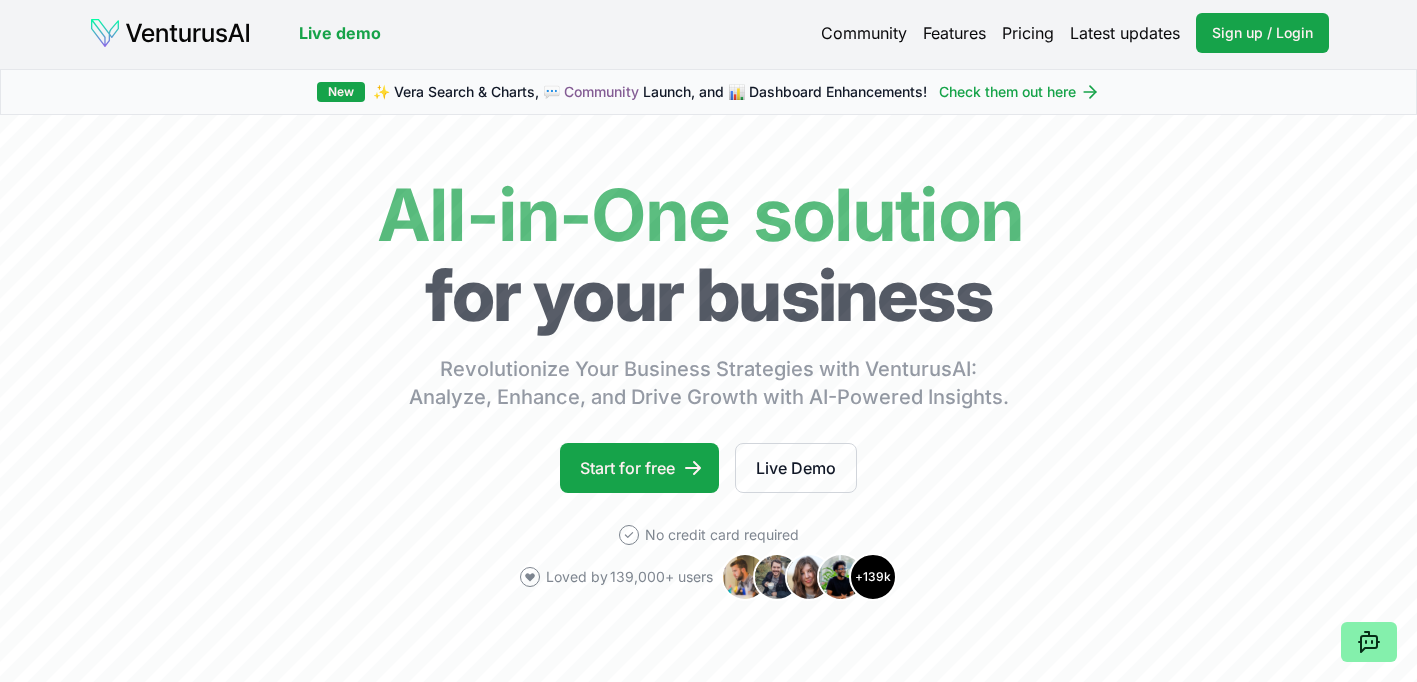 scroll, scrollTop: 0, scrollLeft: 0, axis: both 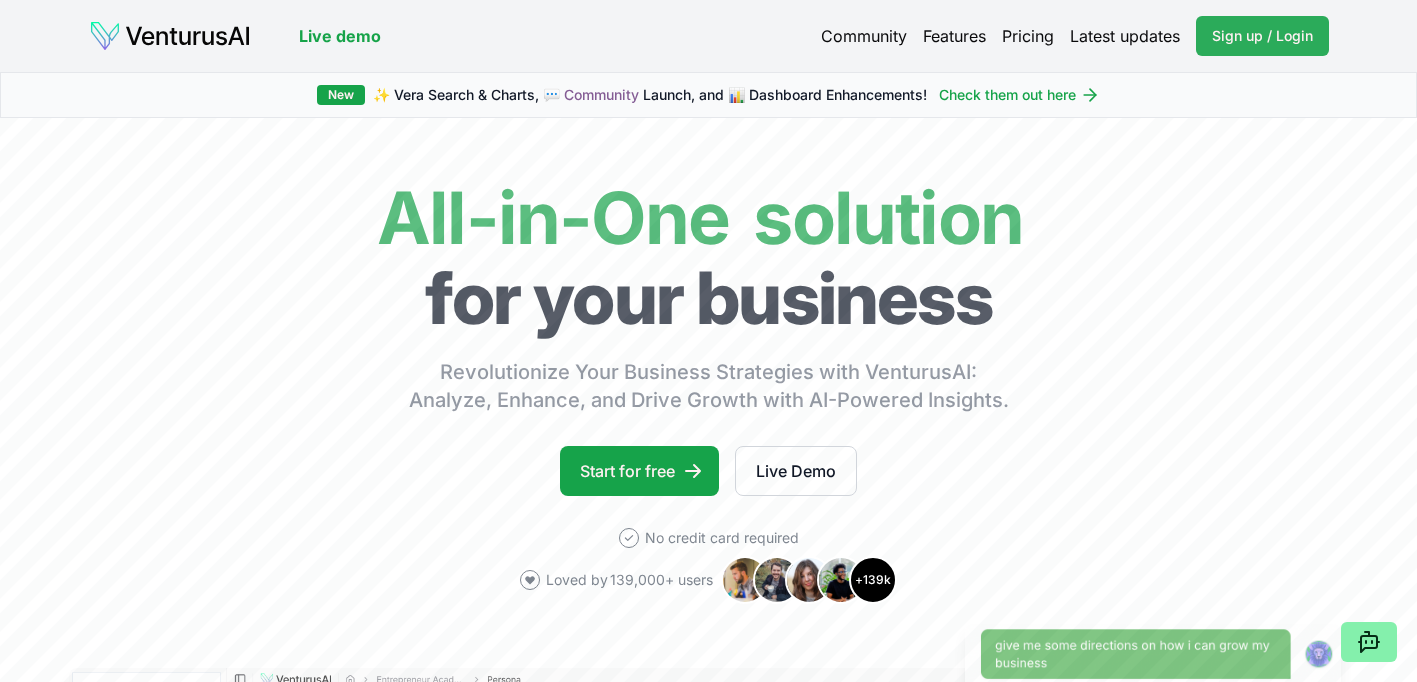 click on "Sign up / Login" at bounding box center [1262, 36] 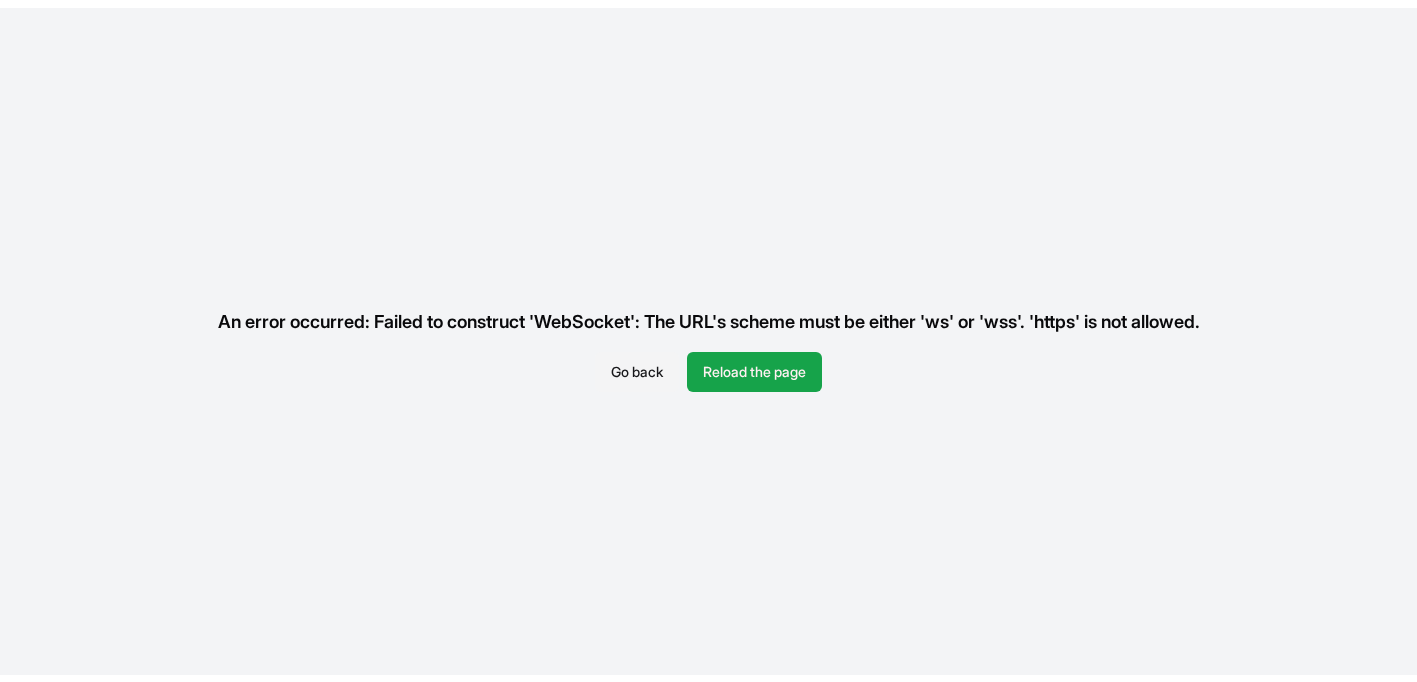 scroll, scrollTop: 0, scrollLeft: 0, axis: both 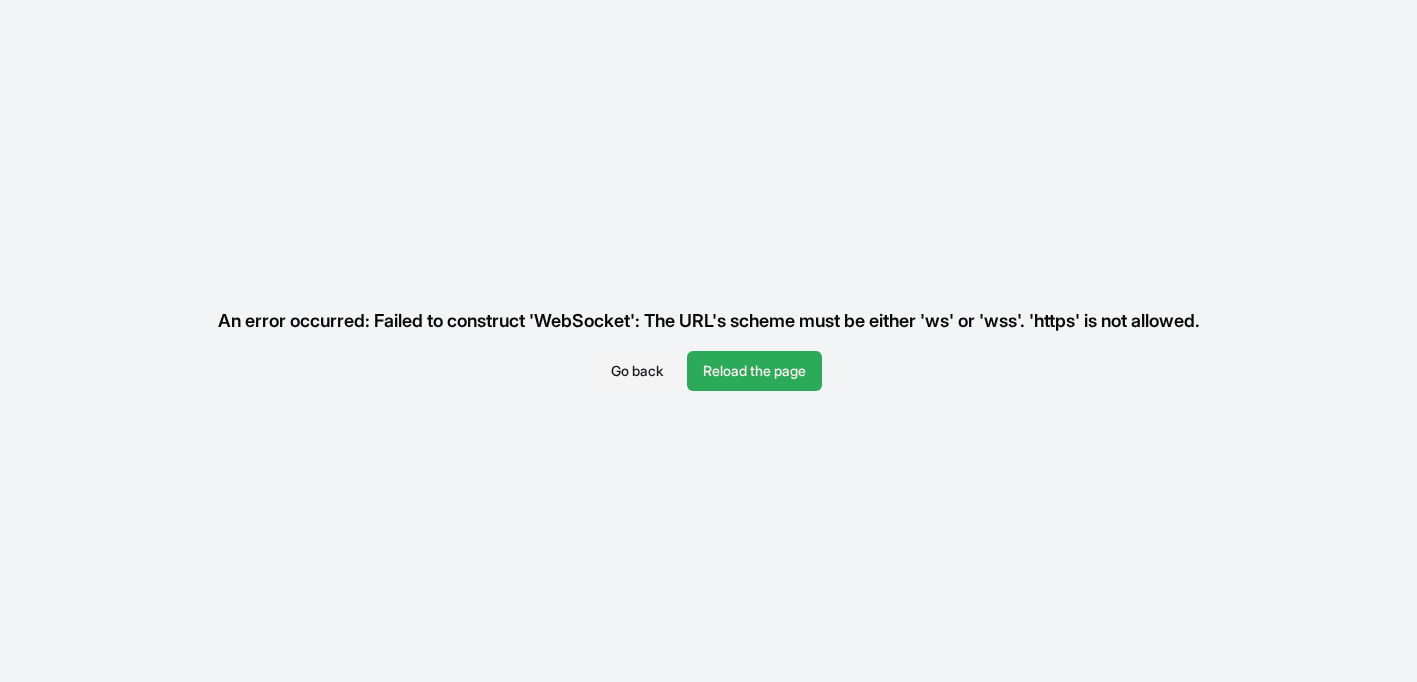 click on "Reload the page" at bounding box center (754, 371) 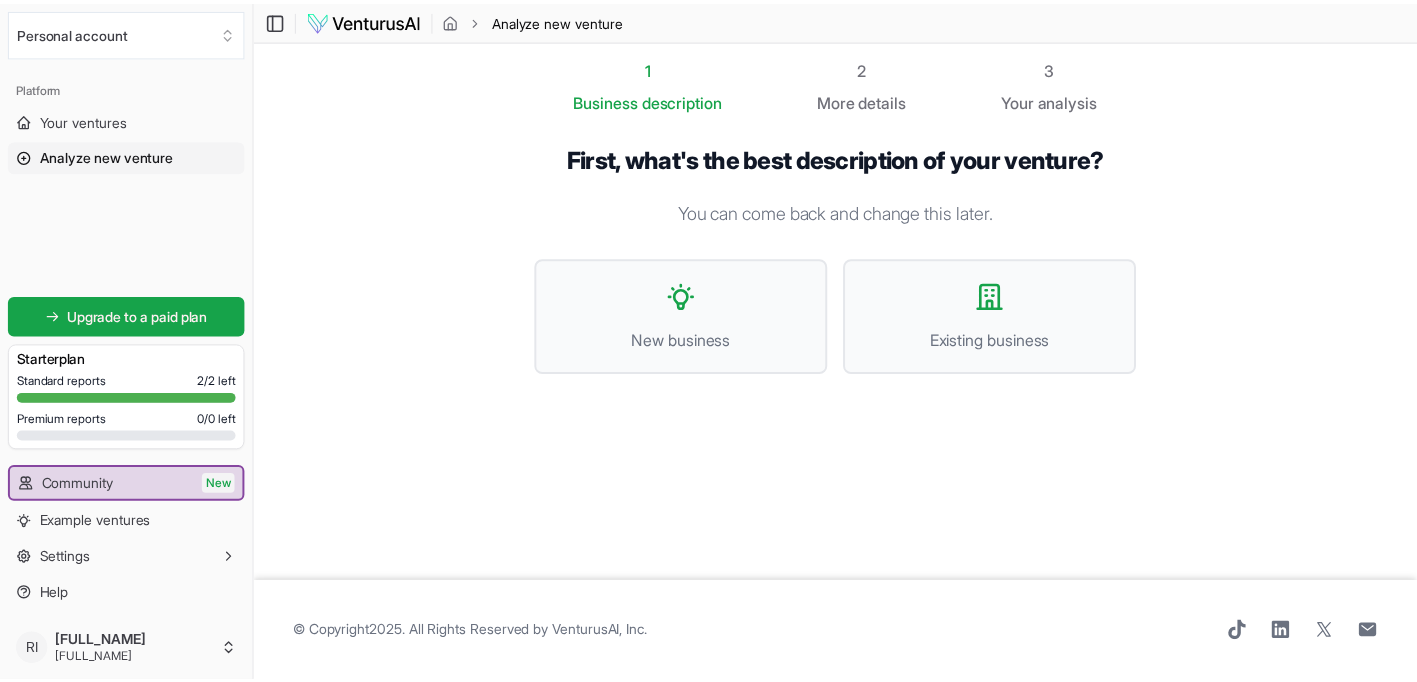 scroll, scrollTop: 0, scrollLeft: 0, axis: both 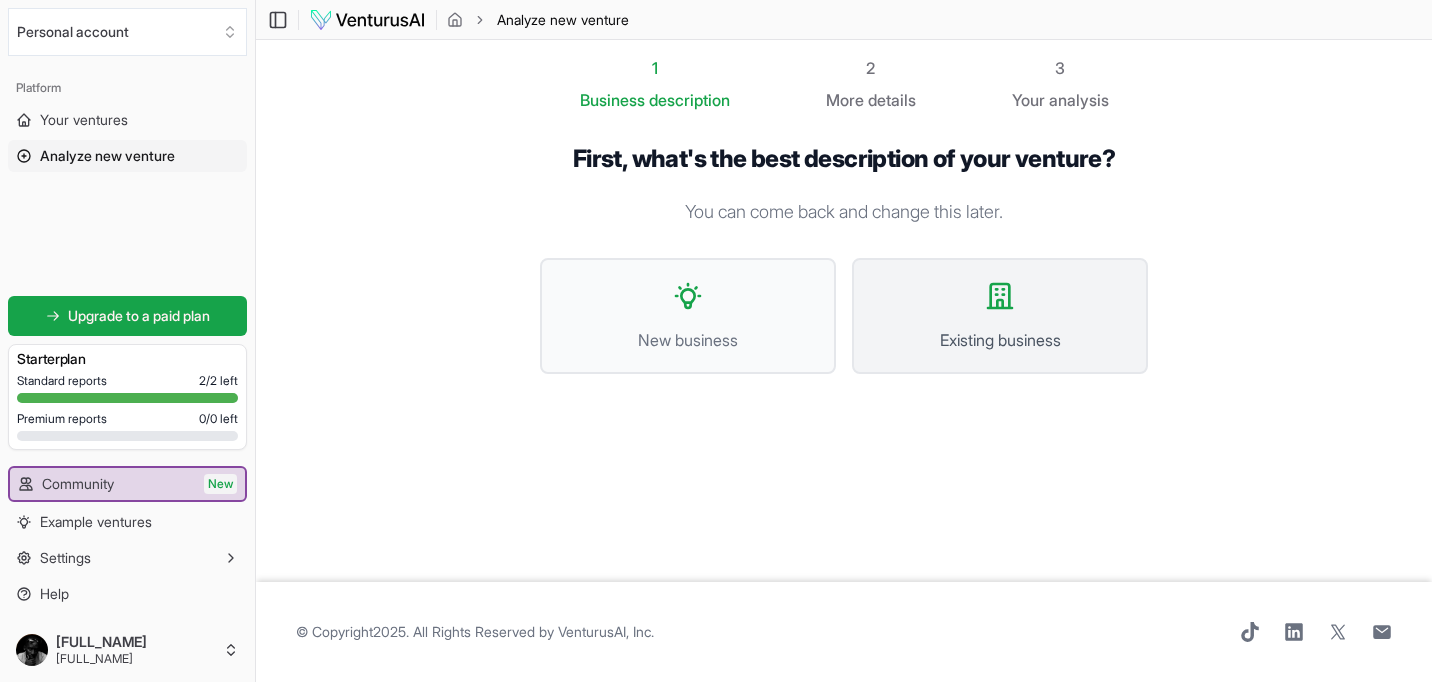 click on "Existing business" at bounding box center (1000, 316) 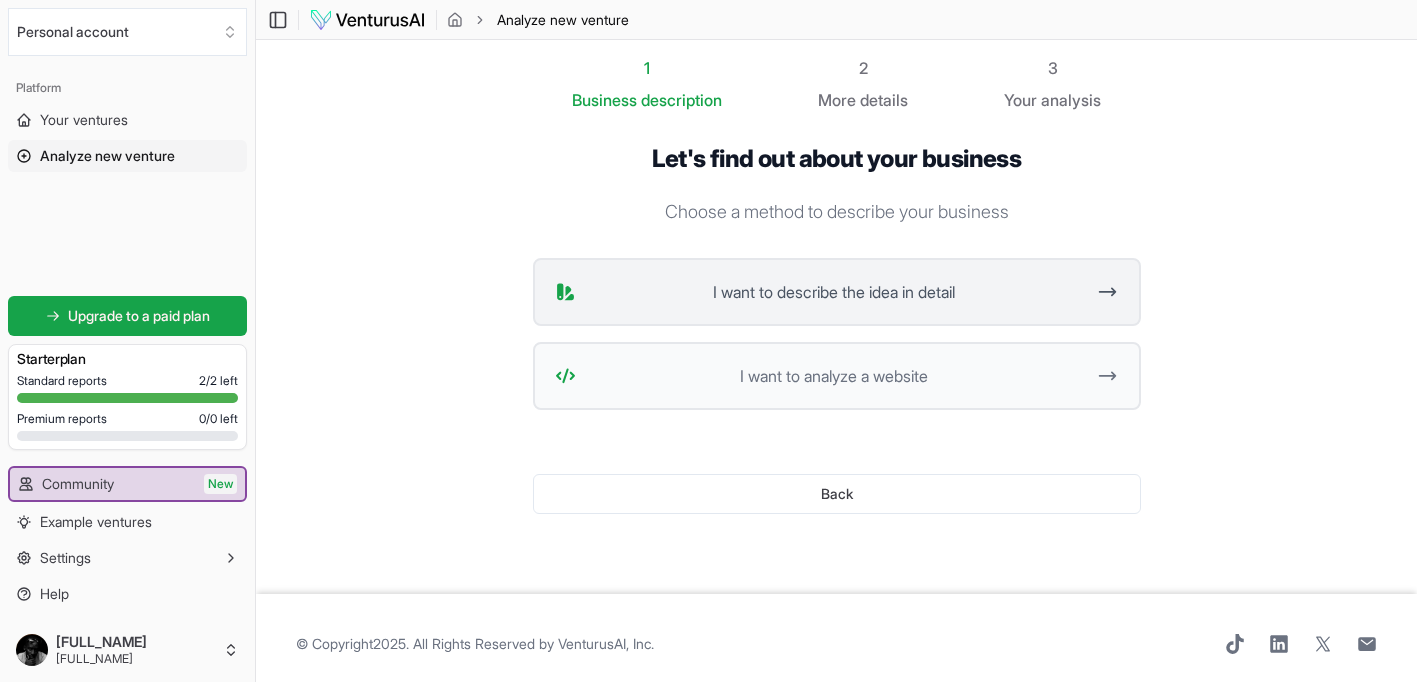 click on "I want to describe the idea in detail" at bounding box center (834, 292) 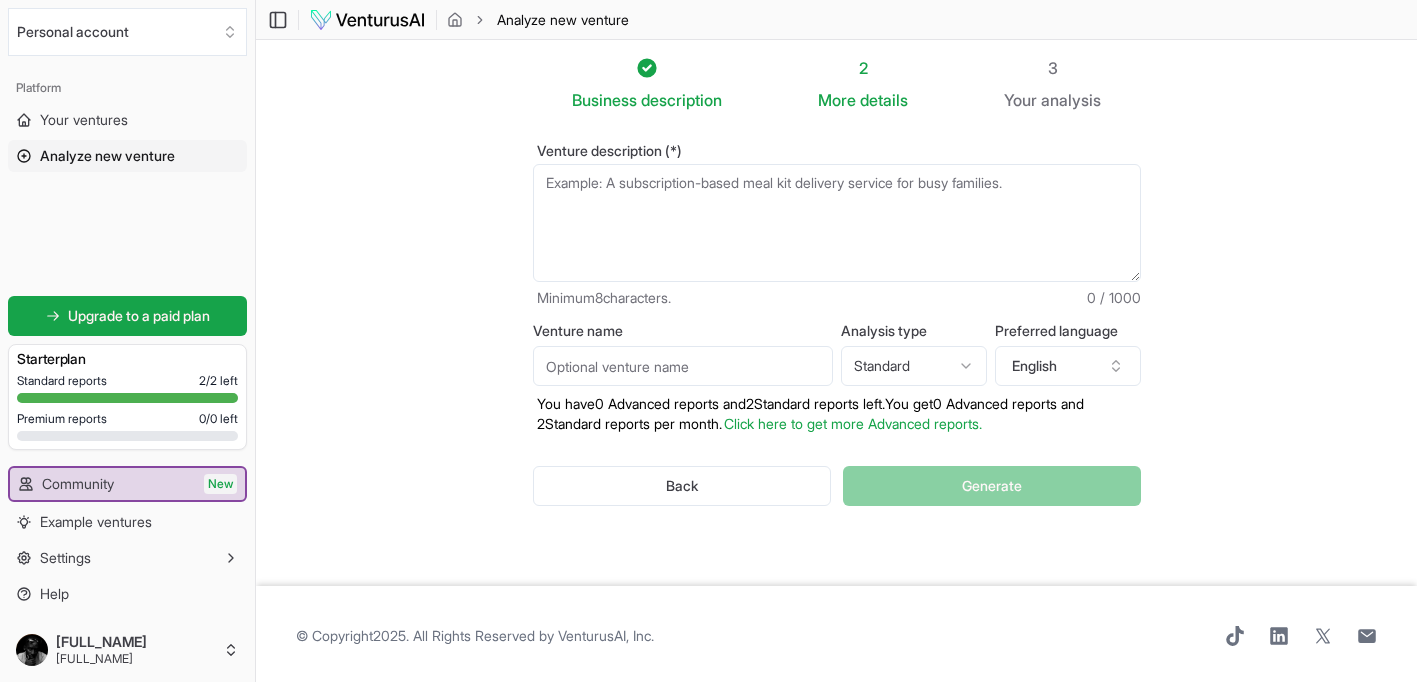 click 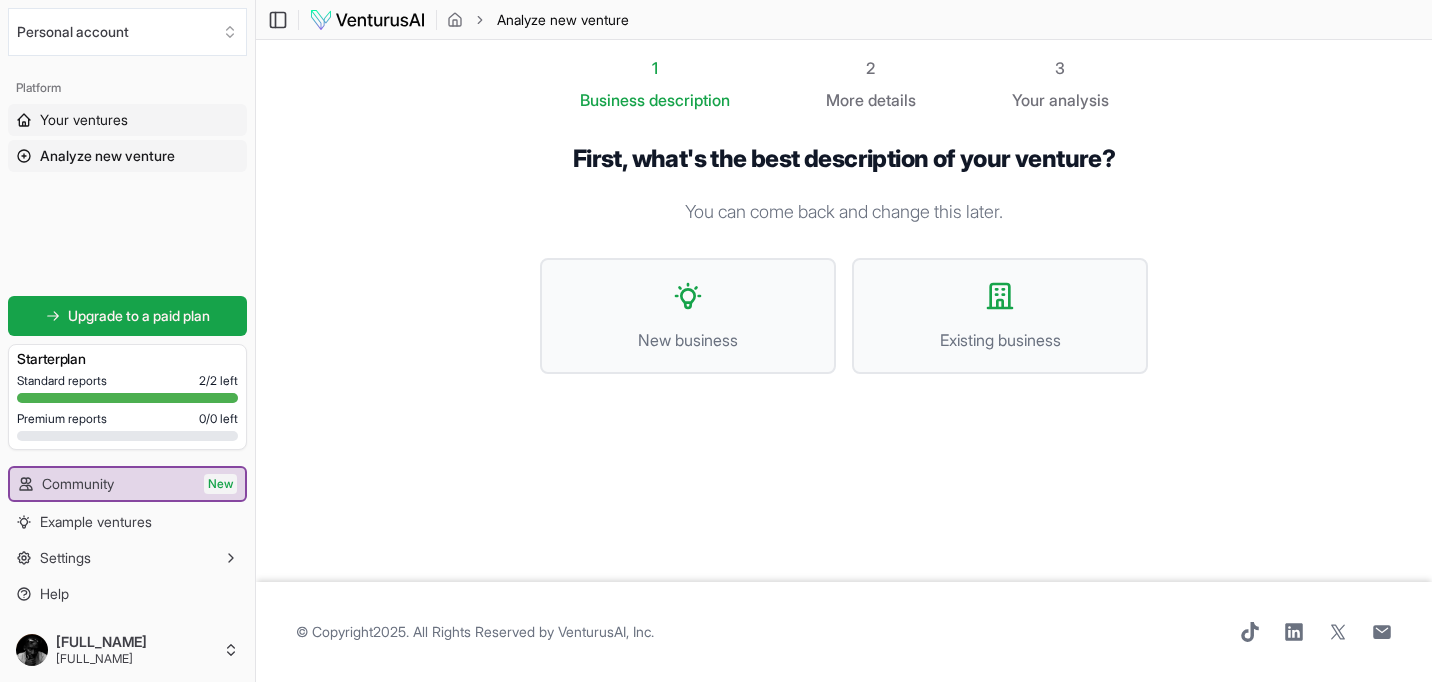click on "Your ventures" at bounding box center (84, 120) 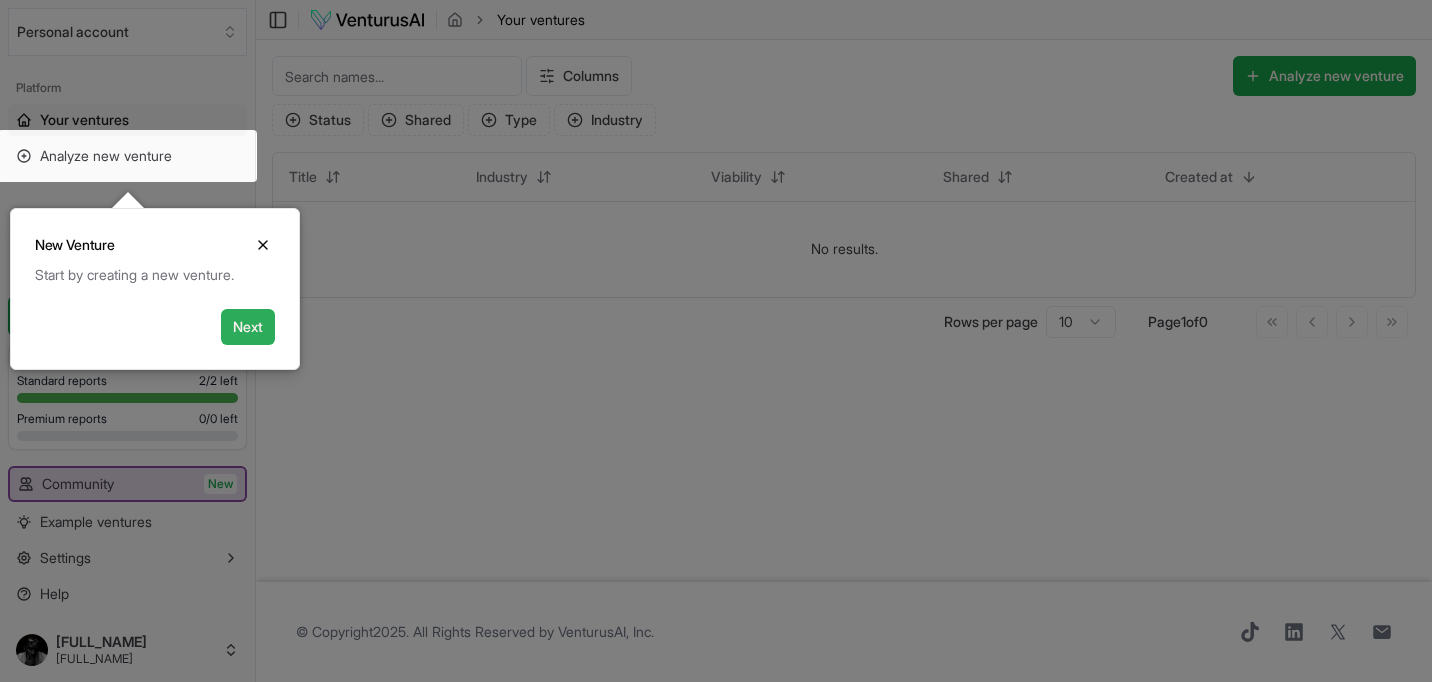 click on "Next" at bounding box center (248, 327) 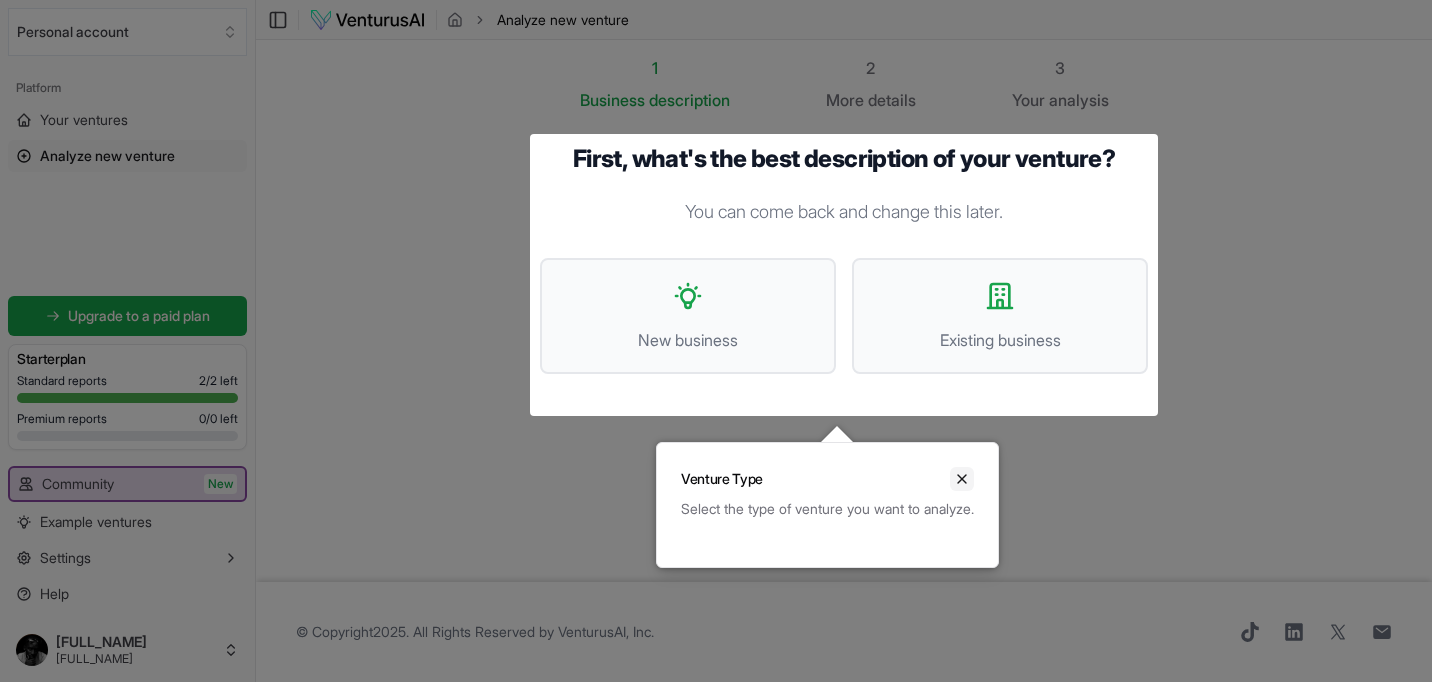 click 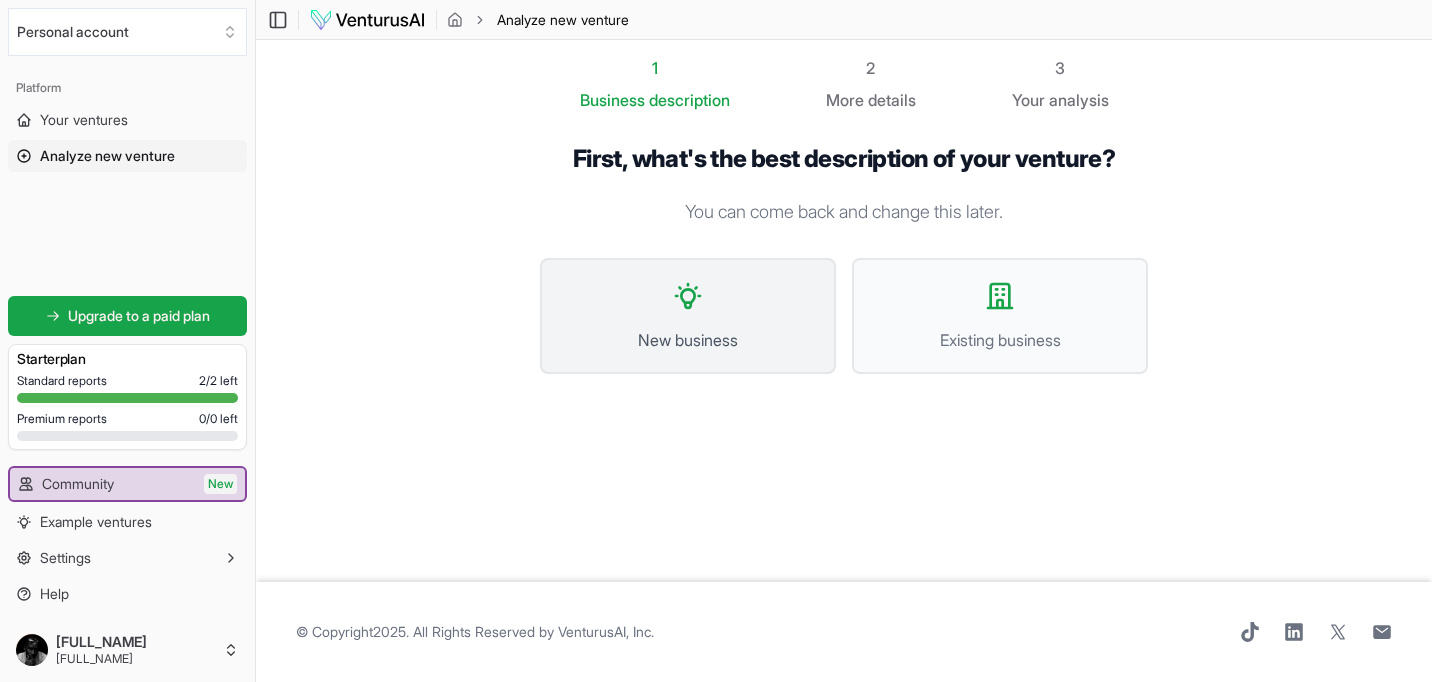 click 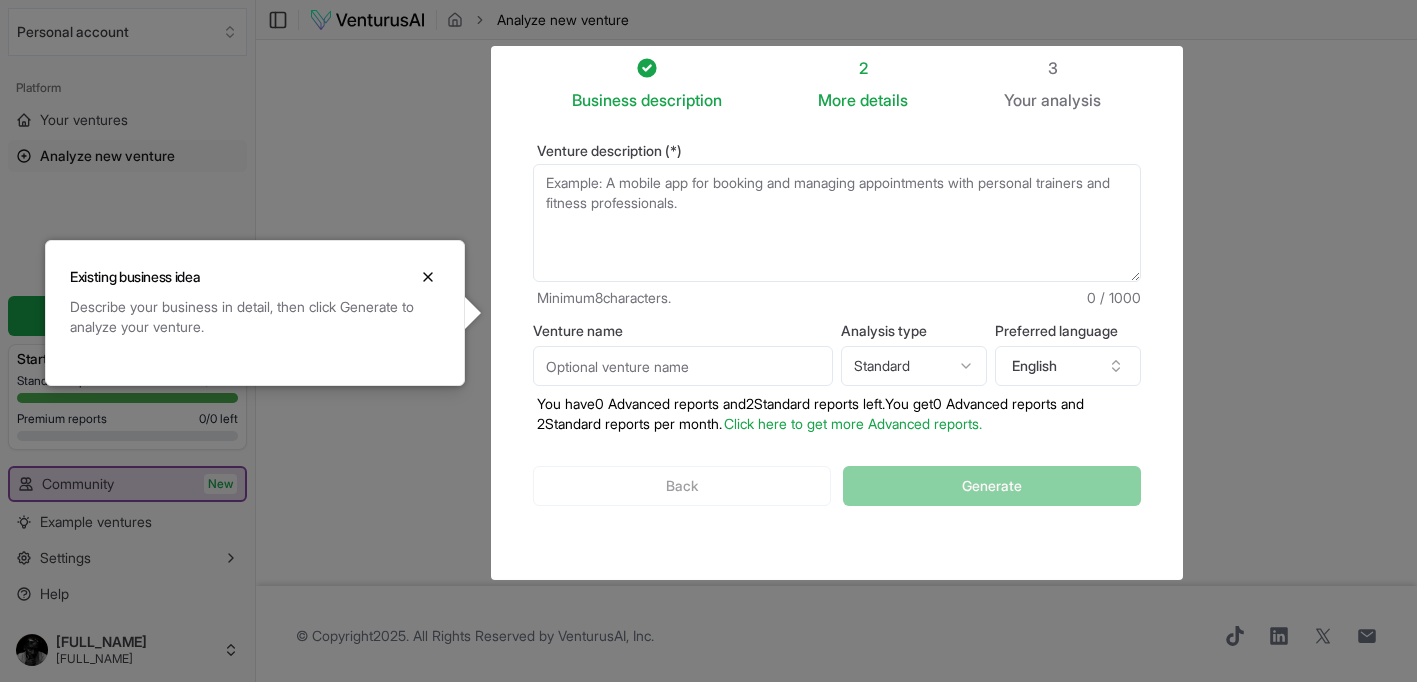 drag, startPoint x: 432, startPoint y: 276, endPoint x: 470, endPoint y: 274, distance: 38.052597 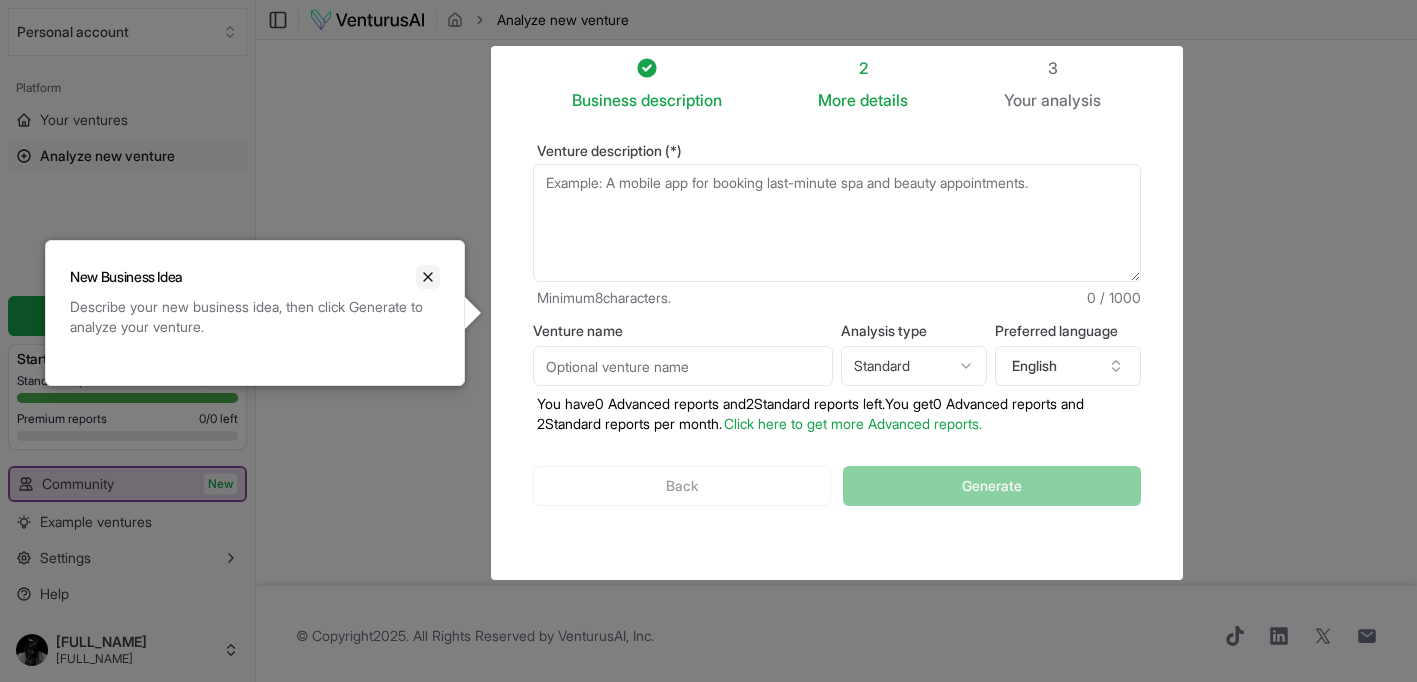 click 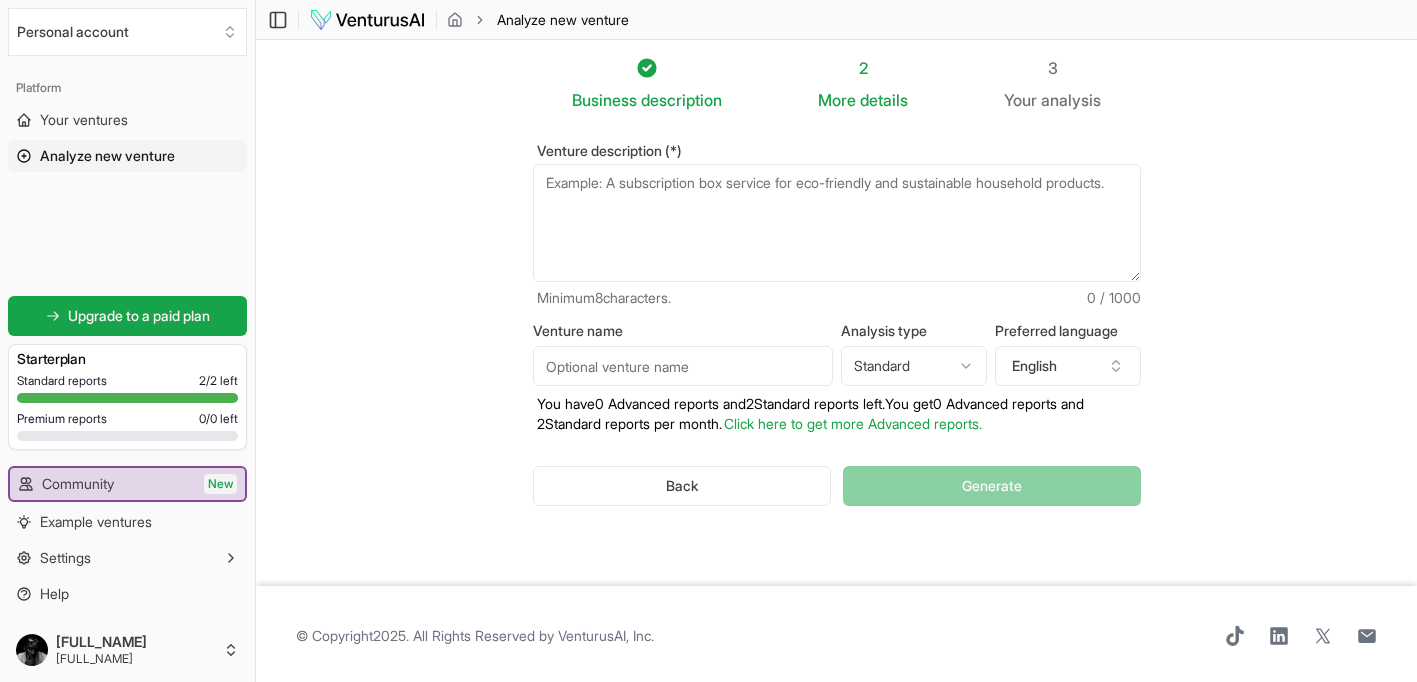 click on "Venture description (*)" at bounding box center (837, 223) 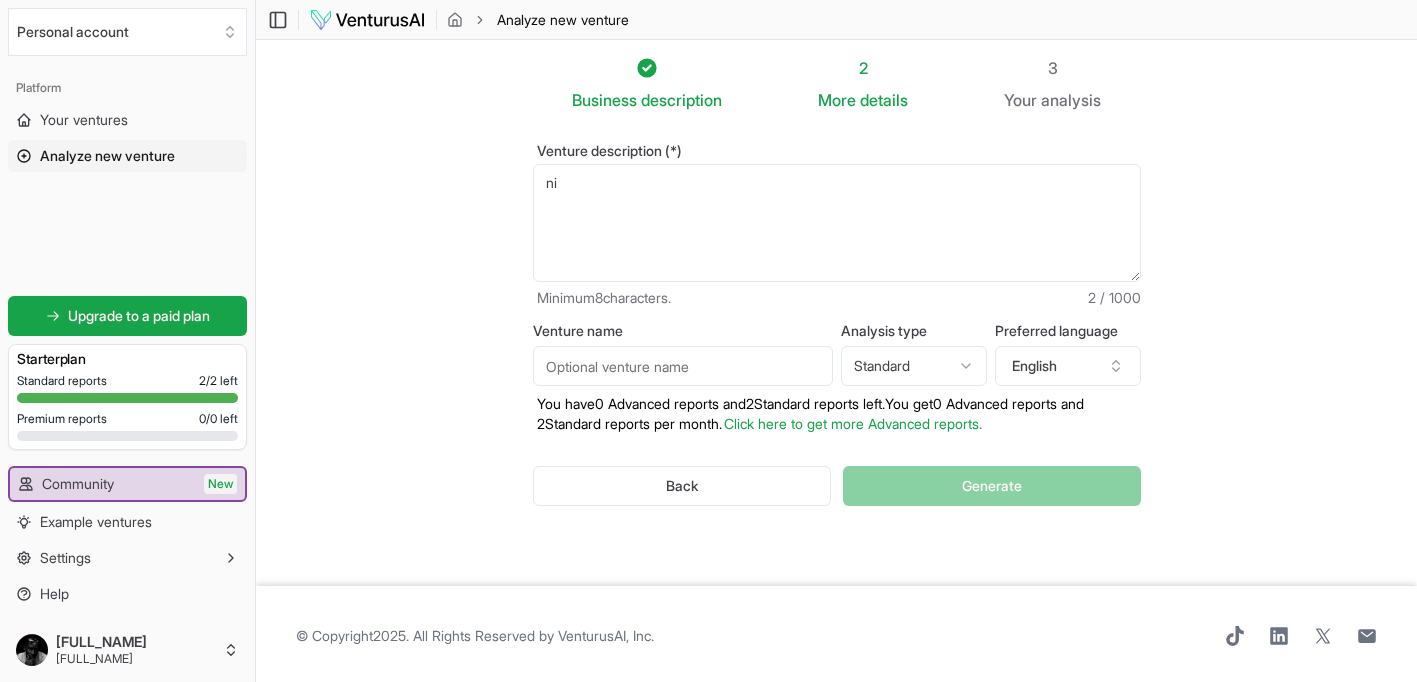 type on "n" 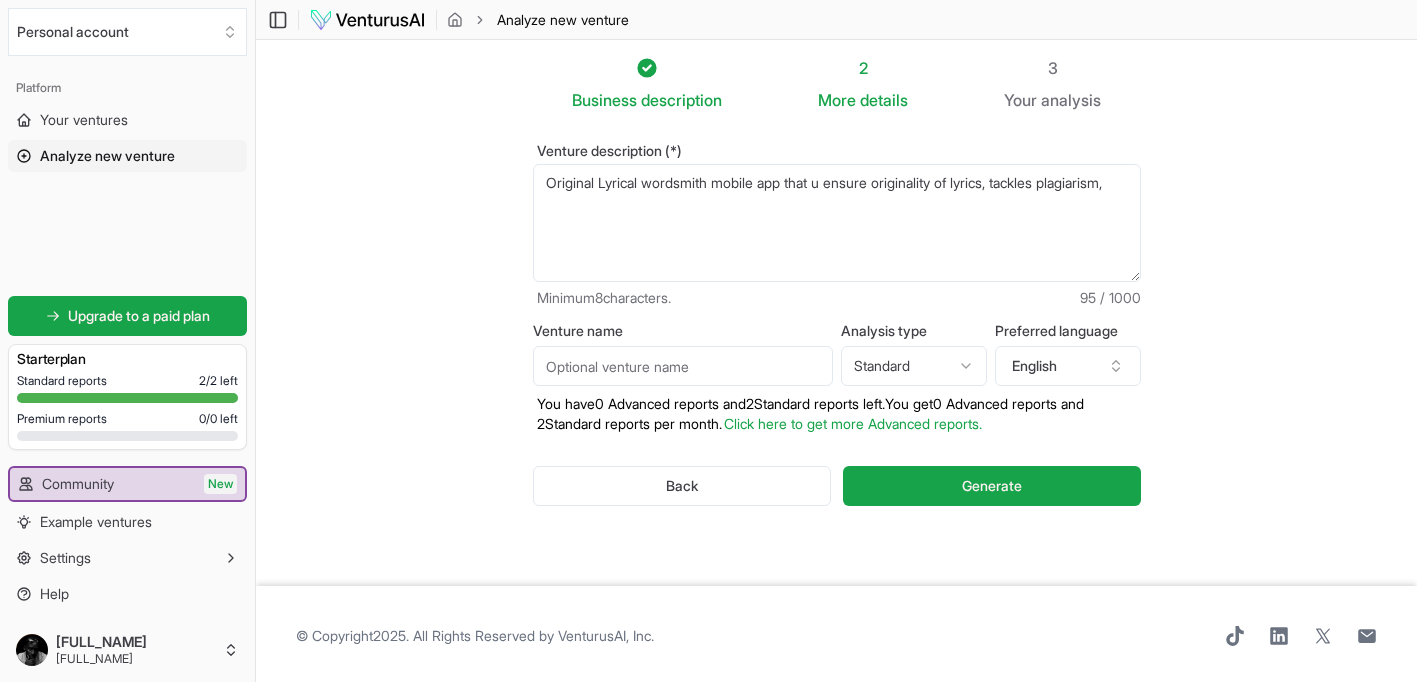 click on "Original Lyrical wordsmith mobile app that u ensure originality of lyrics" at bounding box center (837, 223) 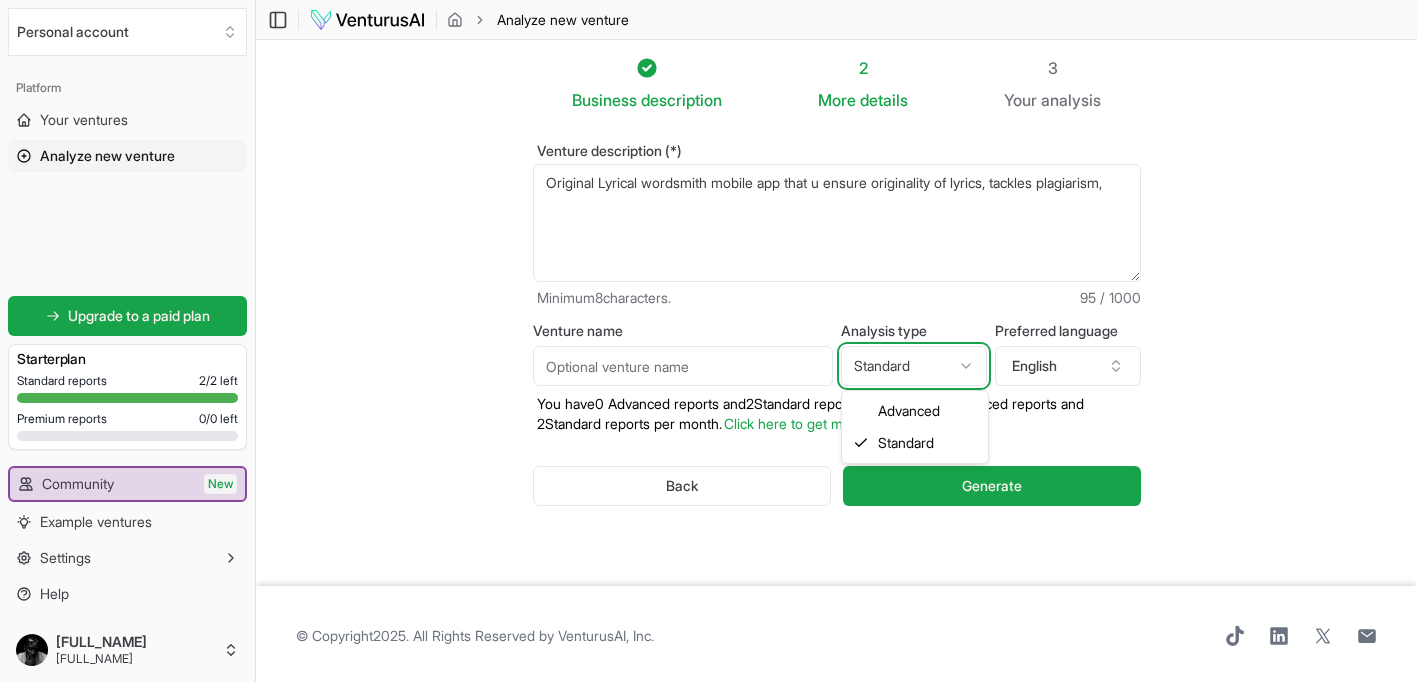 click on "We value your privacy We use cookies to enhance your browsing experience, serve personalized ads or content, and analyze our traffic. By clicking "Accept All", you consent to our use of cookies. Customize    Accept All Customize Consent Preferences   We use cookies to help you navigate efficiently and perform certain functions. You will find detailed information about all cookies under each consent category below. The cookies that are categorized as "Necessary" are stored on your browser as they are essential for enabling the basic functionalities of the site. ...  Show more Necessary Always Active Necessary cookies are required to enable the basic features of this site, such as providing secure log-in or adjusting your consent preferences. These cookies do not store any personally identifiable data. Cookie cookieyes-consent Duration 1 year Description Cookie __cf_bm Duration 1 hour Description This cookie, set by Cloudflare, is used to support Cloudflare Bot Management.  Cookie _cfuvid Duration session lidc" at bounding box center [708, 341] 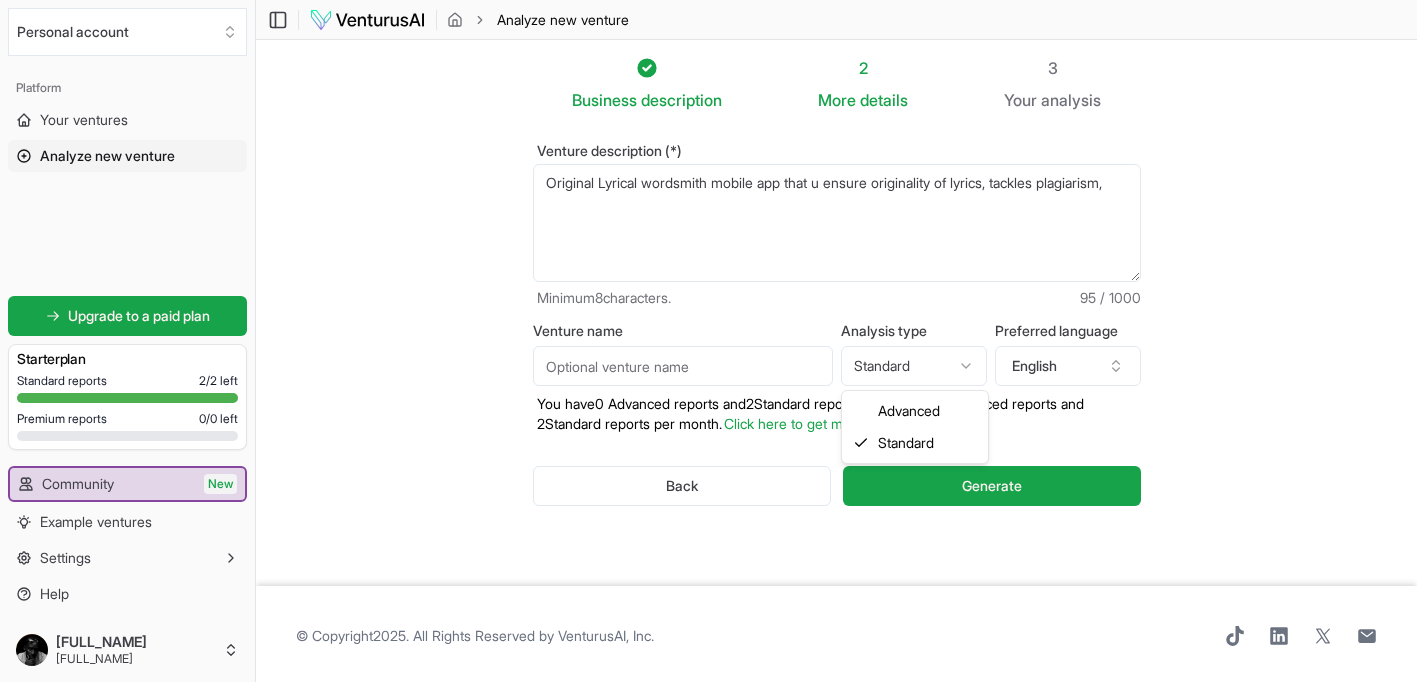 click on "We value your privacy We use cookies to enhance your browsing experience, serve personalized ads or content, and analyze our traffic. By clicking "Accept All", you consent to our use of cookies. Customize    Accept All Customize Consent Preferences   We use cookies to help you navigate efficiently and perform certain functions. You will find detailed information about all cookies under each consent category below. The cookies that are categorized as "Necessary" are stored on your browser as they are essential for enabling the basic functionalities of the site. ...  Show more Necessary Always Active Necessary cookies are required to enable the basic features of this site, such as providing secure log-in or adjusting your consent preferences. These cookies do not store any personally identifiable data. Cookie cookieyes-consent Duration 1 year Description Cookie __cf_bm Duration 1 hour Description This cookie, set by Cloudflare, is used to support Cloudflare Bot Management.  Cookie _cfuvid Duration session lidc" at bounding box center (708, 341) 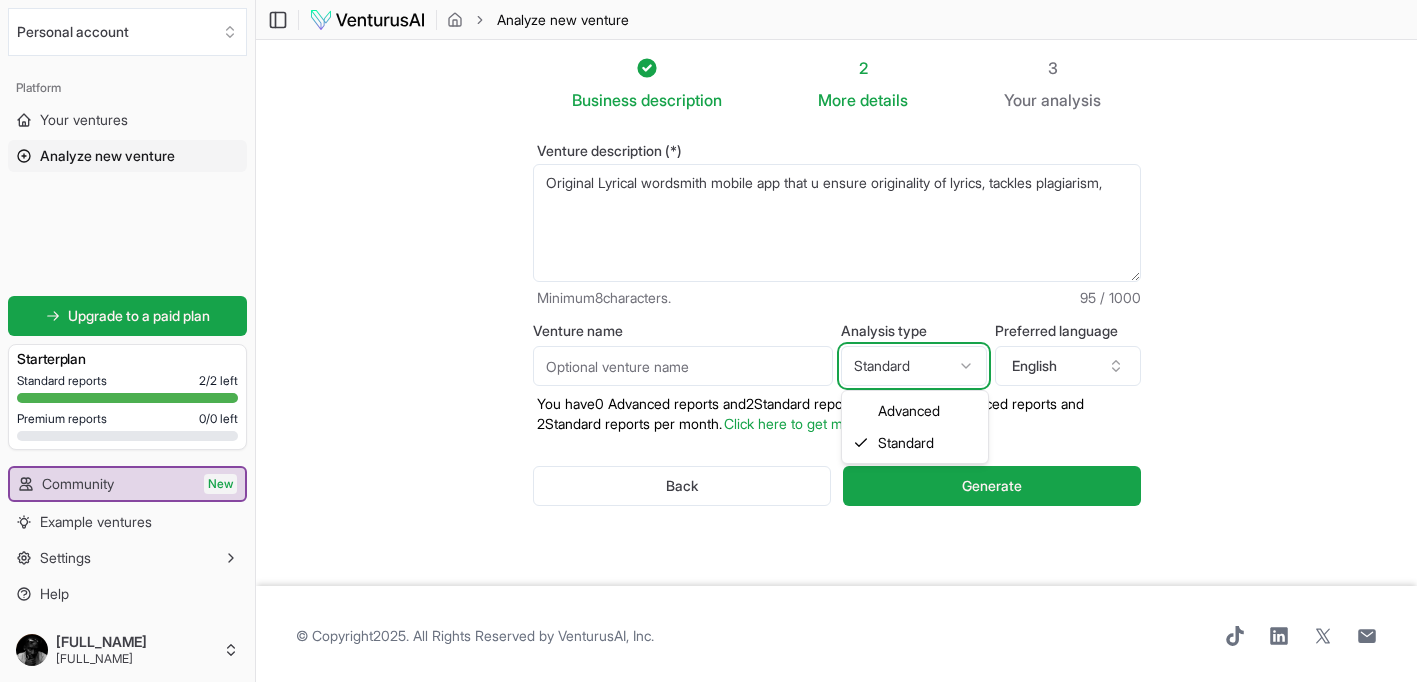 click on "We value your privacy We use cookies to enhance your browsing experience, serve personalized ads or content, and analyze our traffic. By clicking "Accept All", you consent to our use of cookies. Customize    Accept All Customize Consent Preferences   We use cookies to help you navigate efficiently and perform certain functions. You will find detailed information about all cookies under each consent category below. The cookies that are categorized as "Necessary" are stored on your browser as they are essential for enabling the basic functionalities of the site. ...  Show more Necessary Always Active Necessary cookies are required to enable the basic features of this site, such as providing secure log-in or adjusting your consent preferences. These cookies do not store any personally identifiable data. Cookie cookieyes-consent Duration 1 year Description Cookie __cf_bm Duration 1 hour Description This cookie, set by Cloudflare, is used to support Cloudflare Bot Management.  Cookie _cfuvid Duration session lidc" at bounding box center [708, 341] 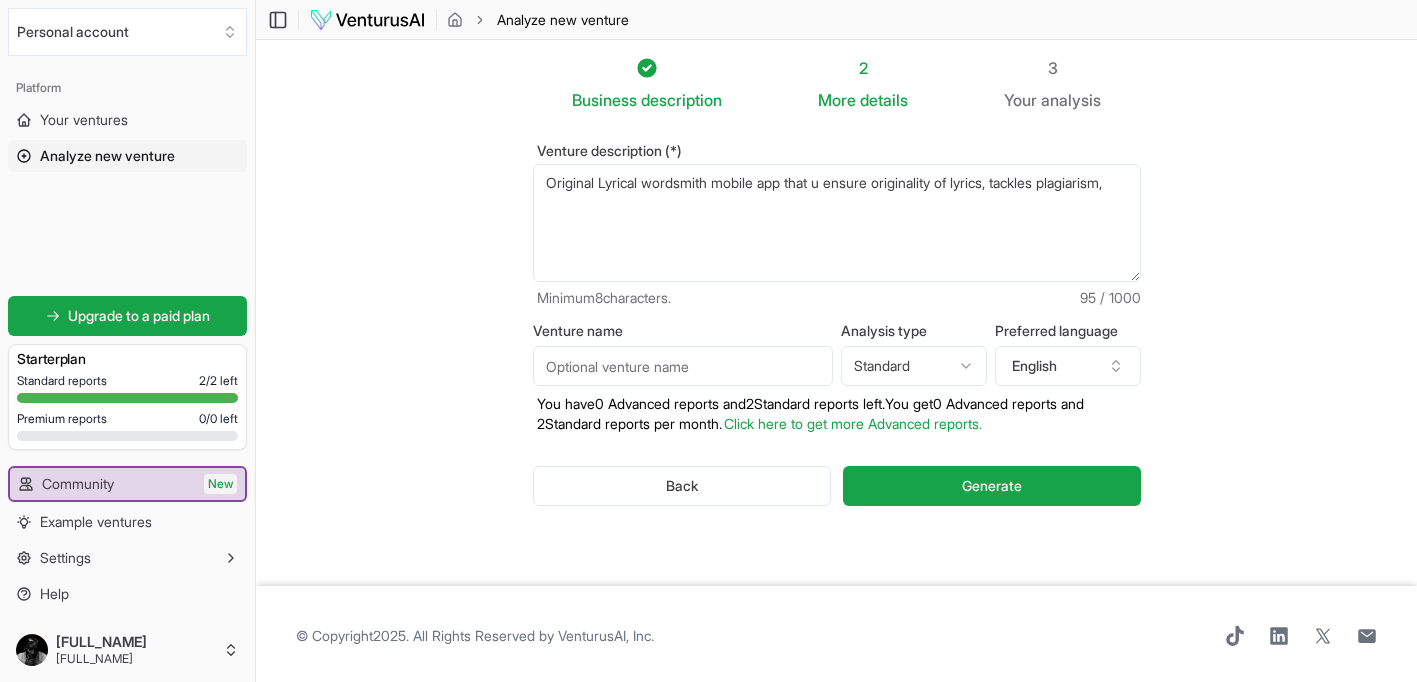 click on "Original Lyrical wordsmith mobile app that u ensure originality of lyrics, tackles plagiarism," at bounding box center [837, 223] 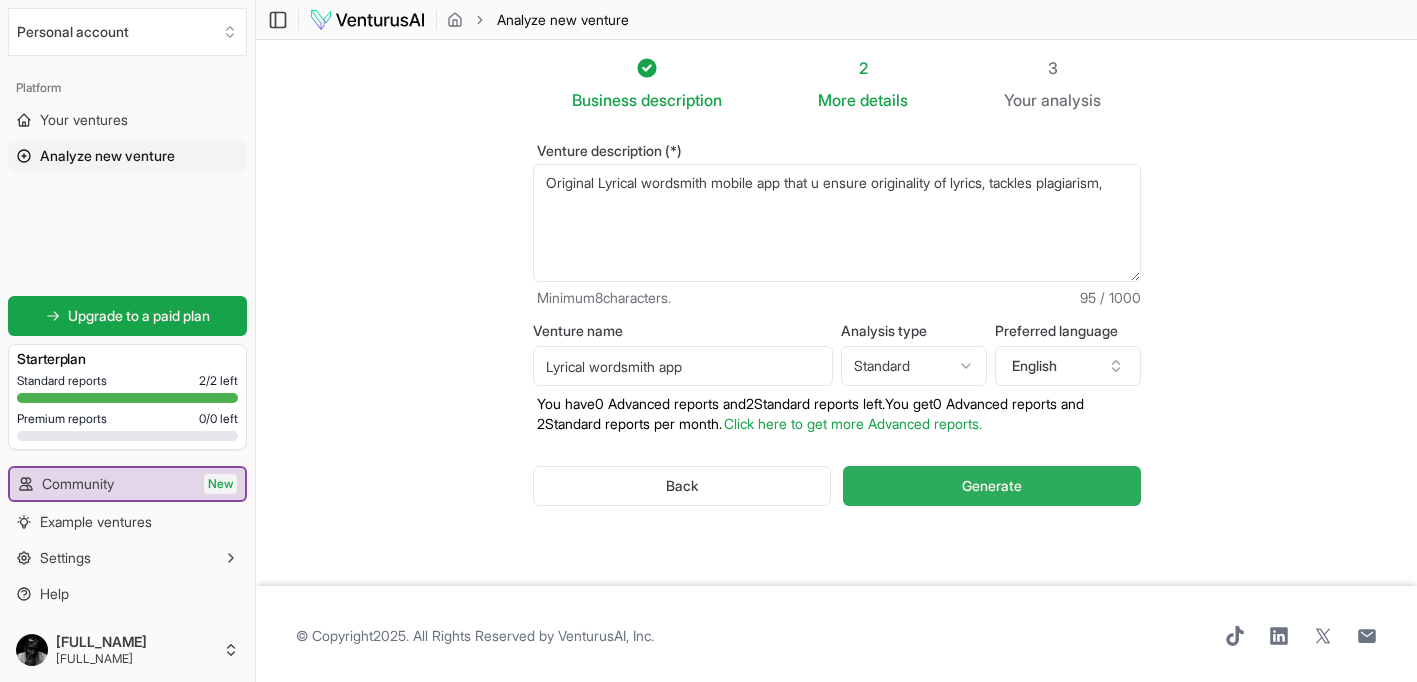 type on "Lyrical wordsmith app" 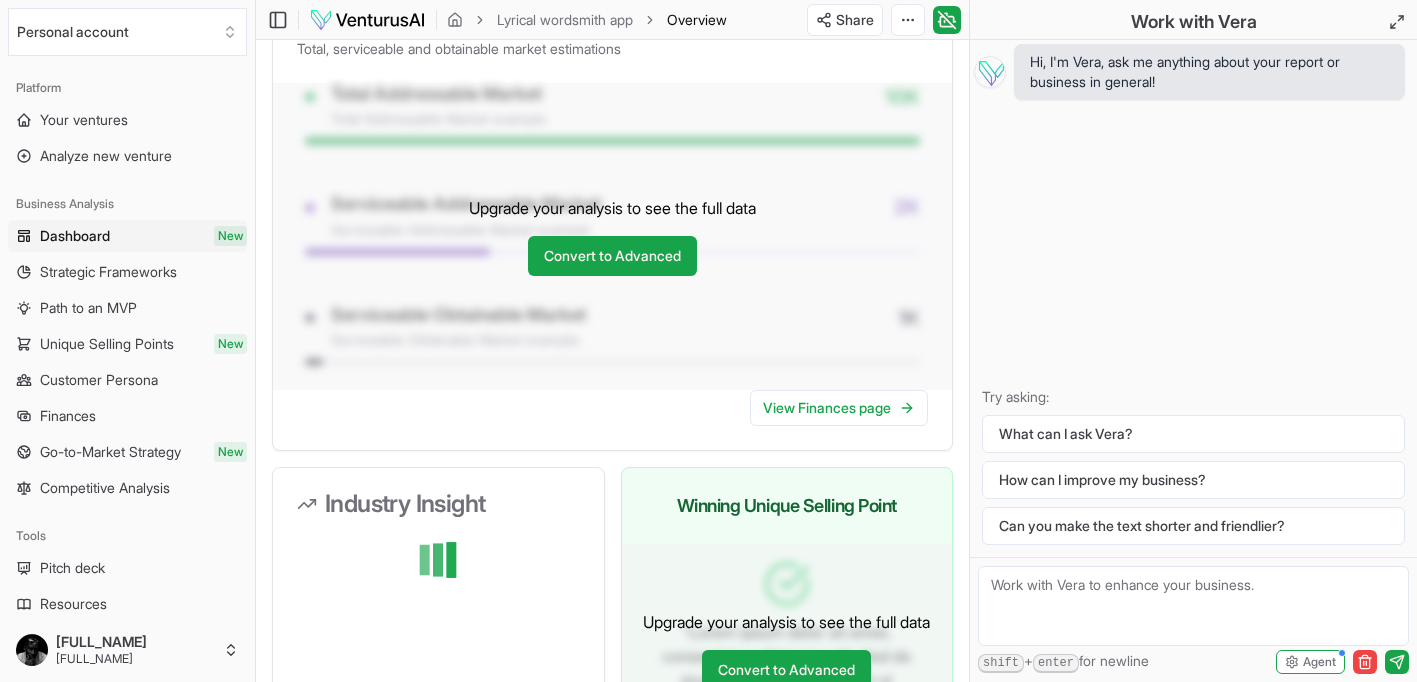 scroll, scrollTop: 1589, scrollLeft: 0, axis: vertical 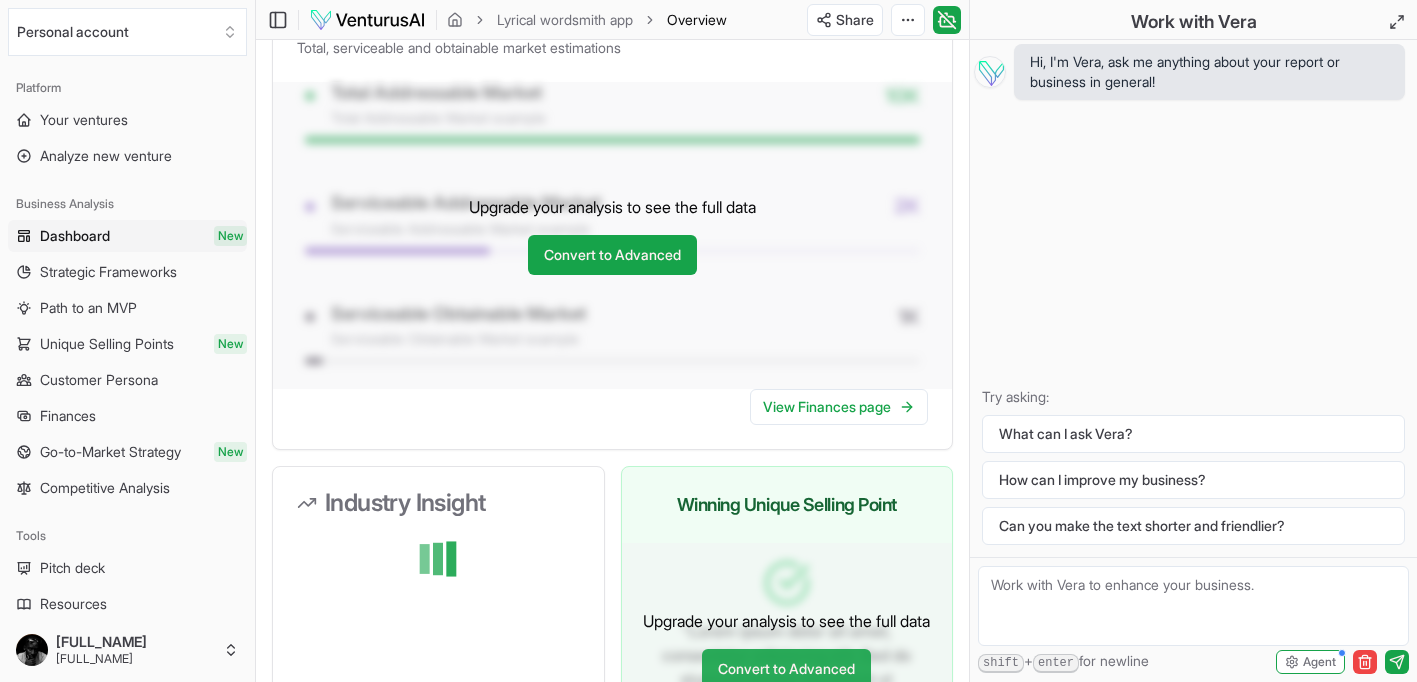 click on "Convert to Advanced" at bounding box center (786, 669) 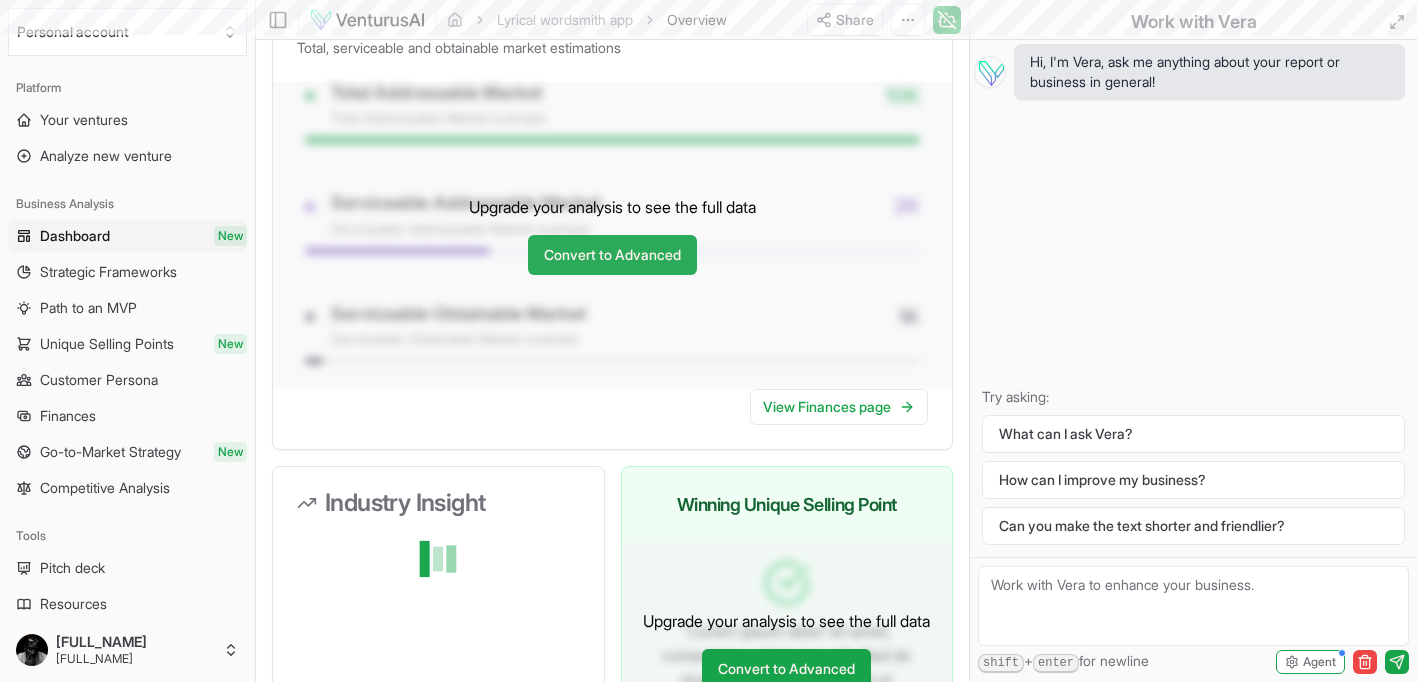 click on "Convert to Advanced" at bounding box center [612, 255] 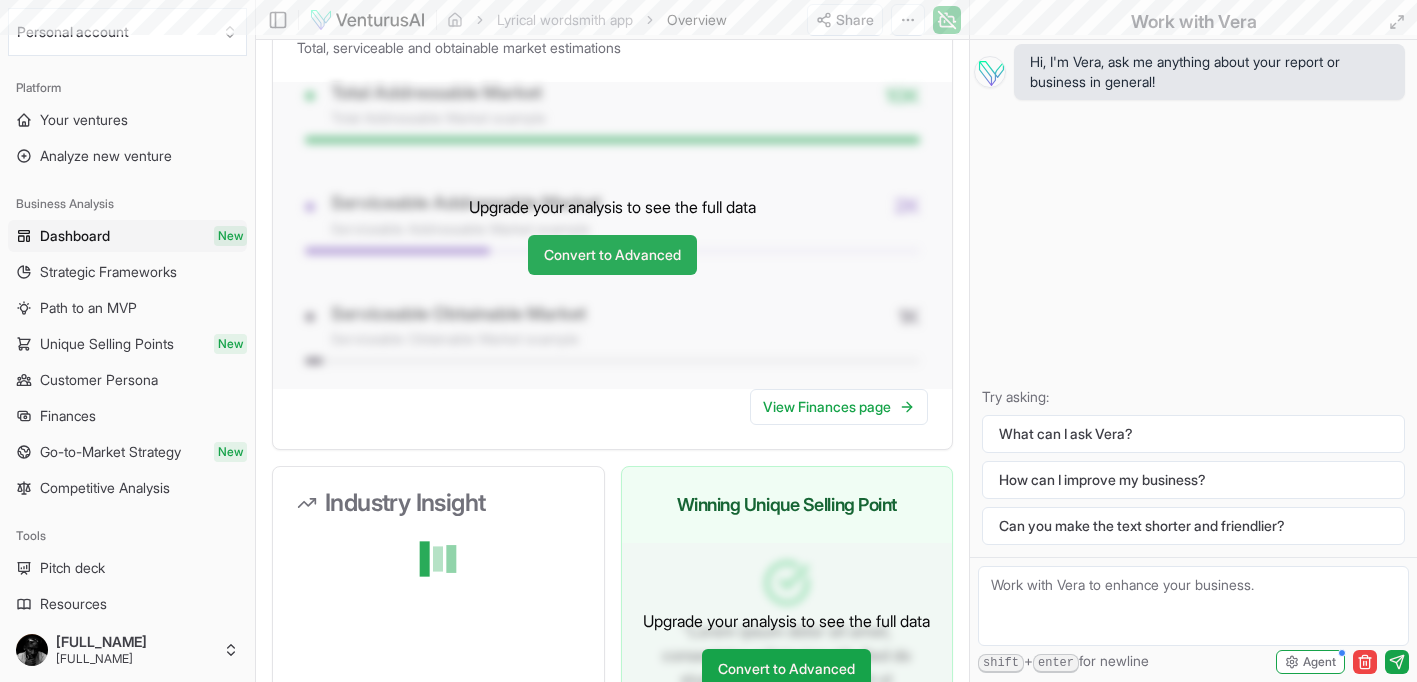 click on "Convert to Advanced" at bounding box center (612, 255) 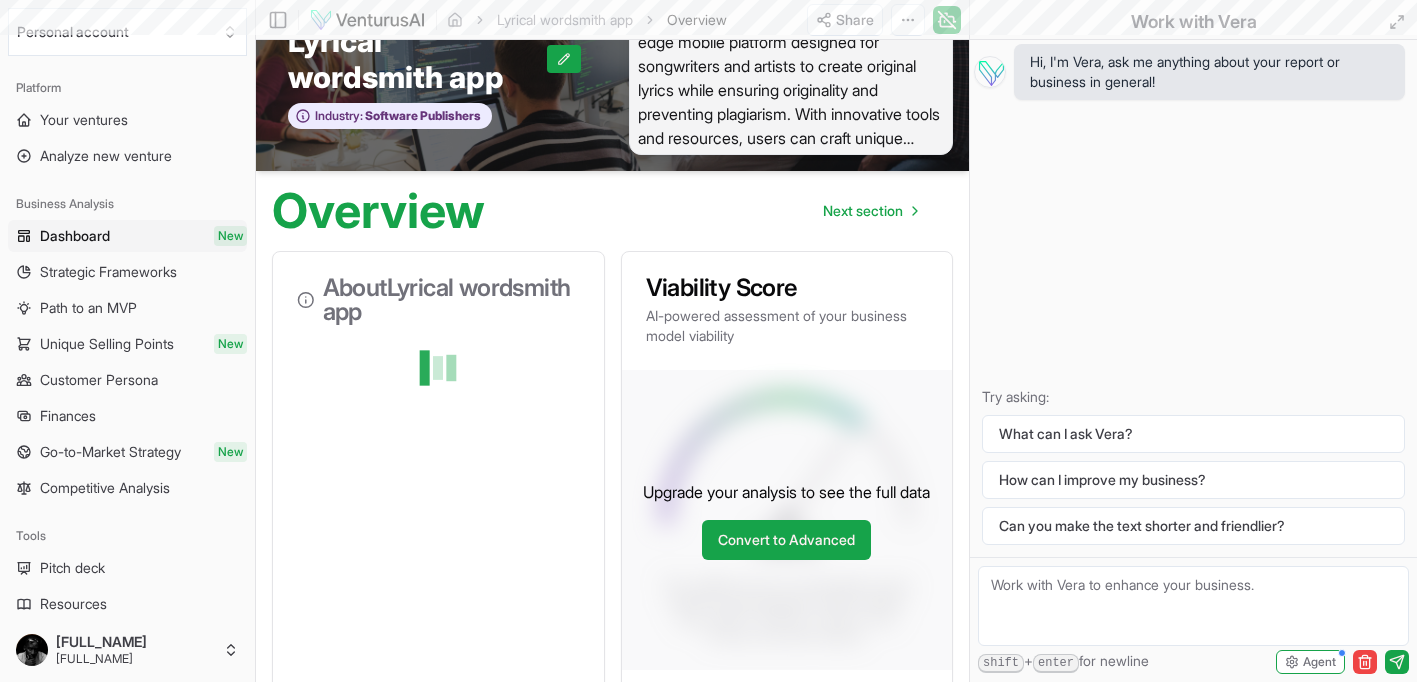 scroll, scrollTop: 0, scrollLeft: 0, axis: both 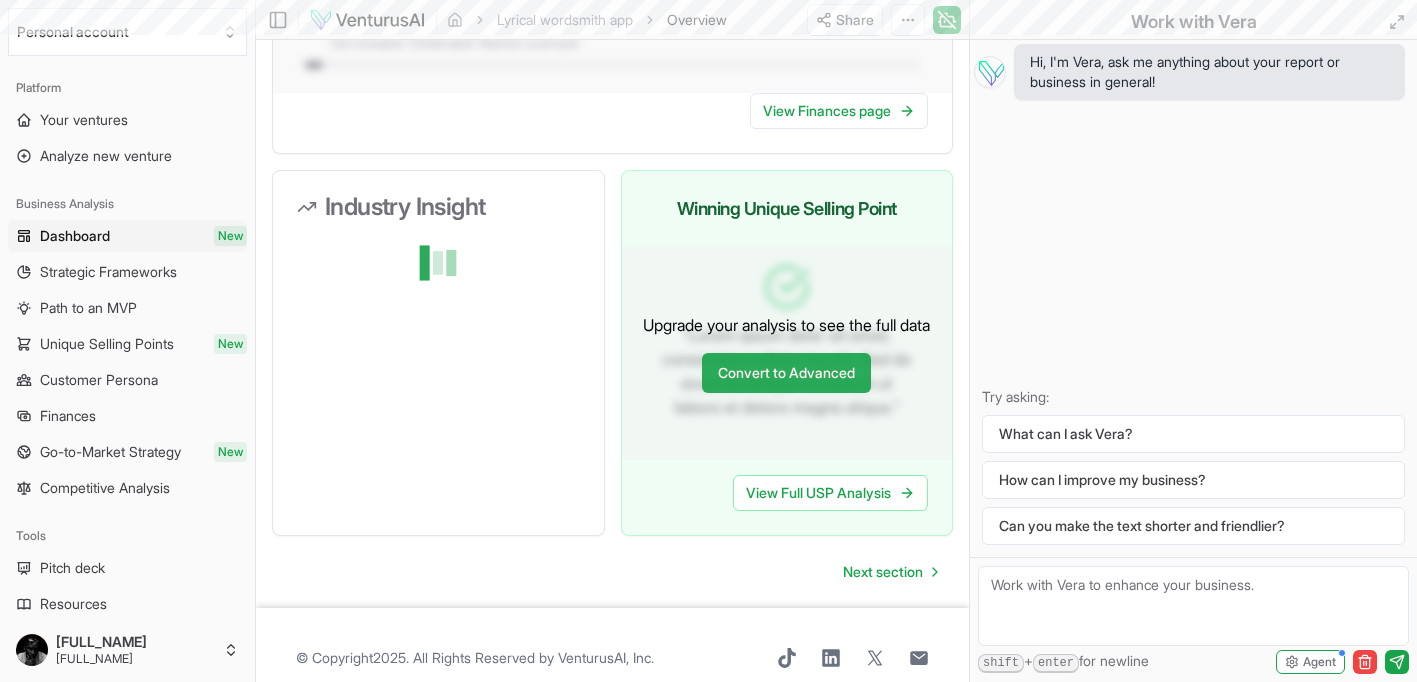 click on "Convert to Advanced" at bounding box center (786, 373) 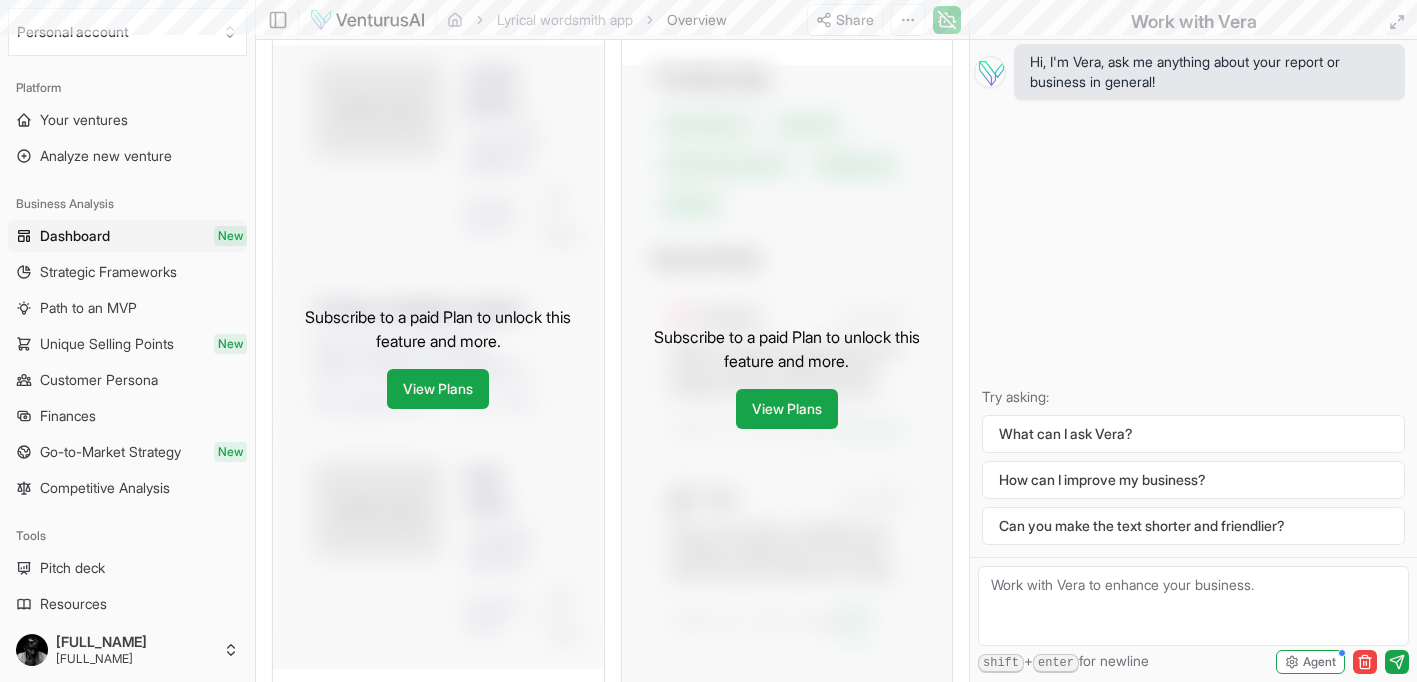scroll, scrollTop: 863, scrollLeft: 0, axis: vertical 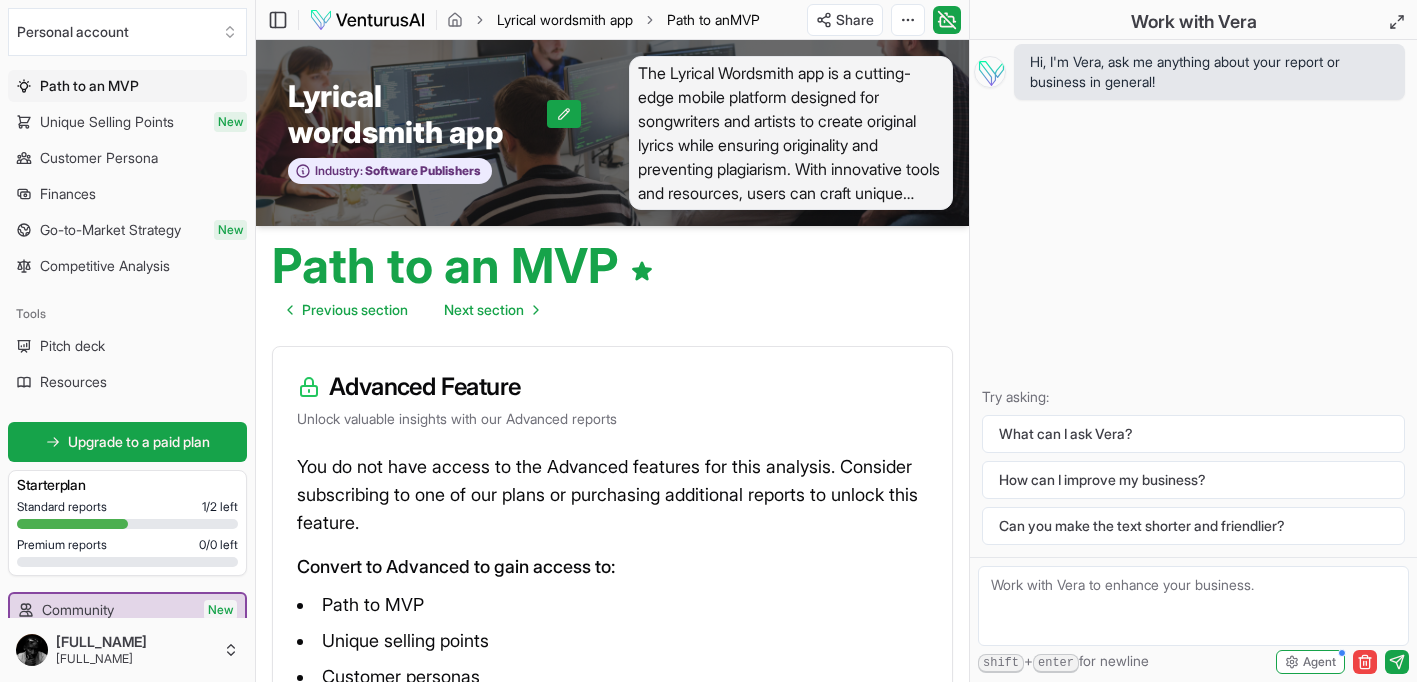 click on "Lyrical wordsmith app" at bounding box center (565, 20) 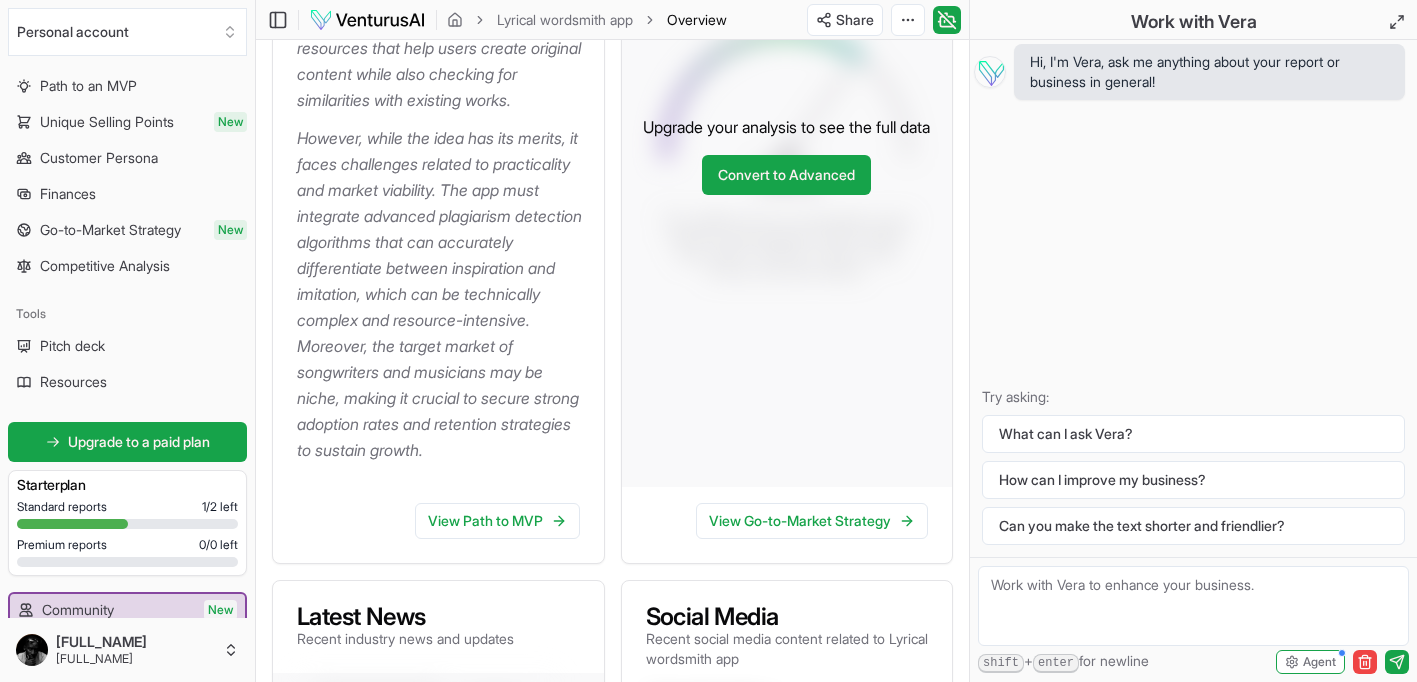 scroll, scrollTop: 603, scrollLeft: 0, axis: vertical 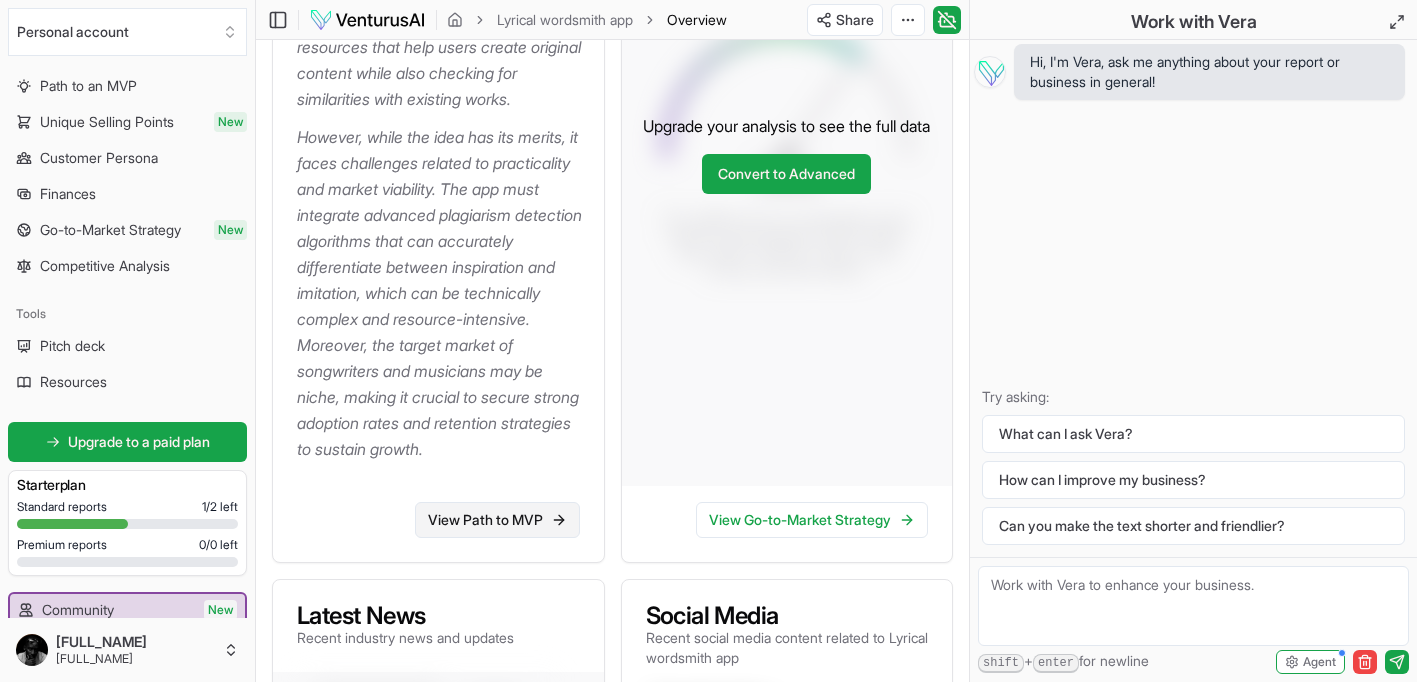 click on "View Path to MVP" at bounding box center (497, 520) 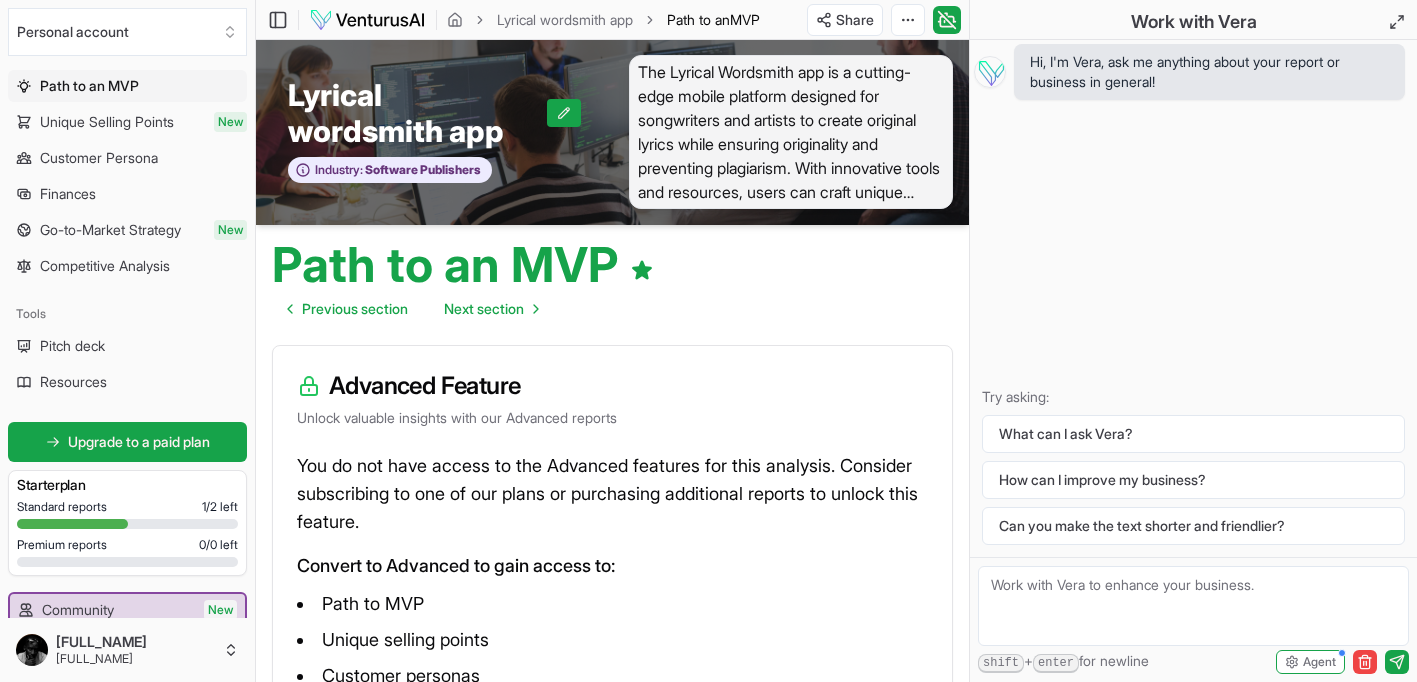 scroll, scrollTop: 0, scrollLeft: 0, axis: both 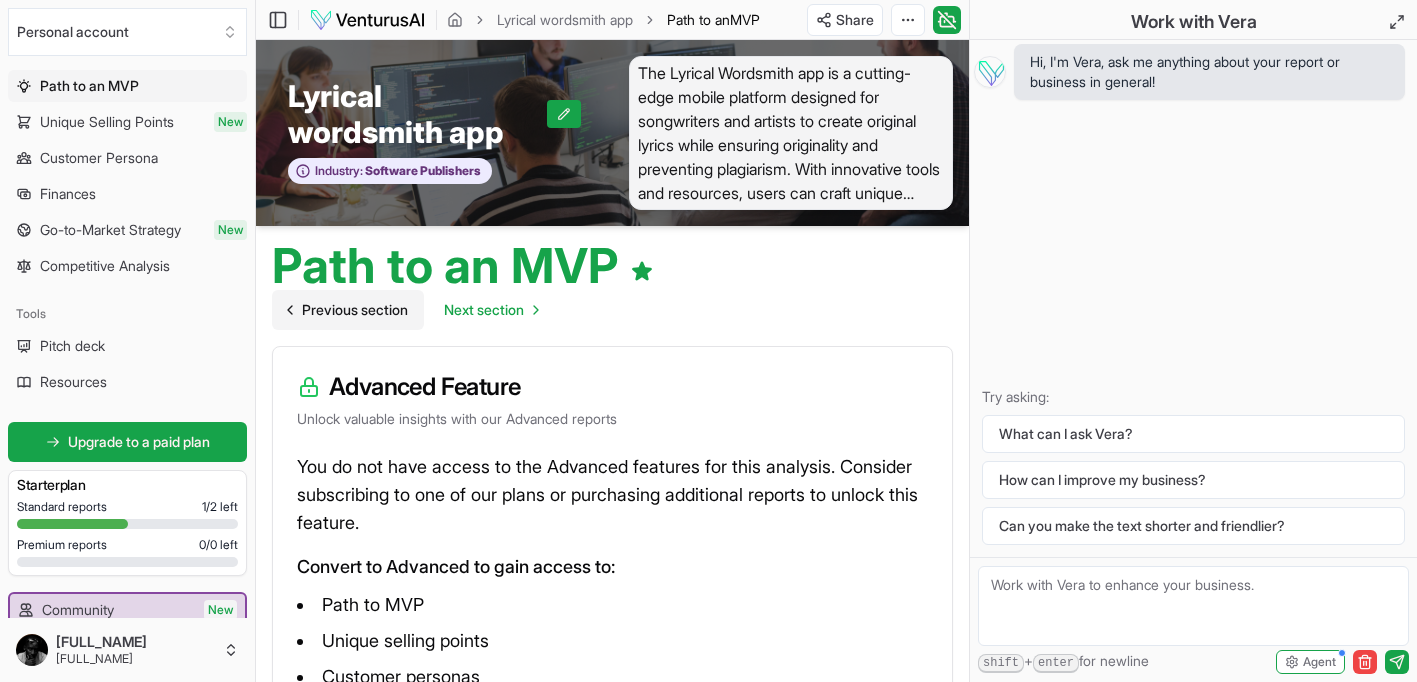 click on "Previous section" at bounding box center (355, 310) 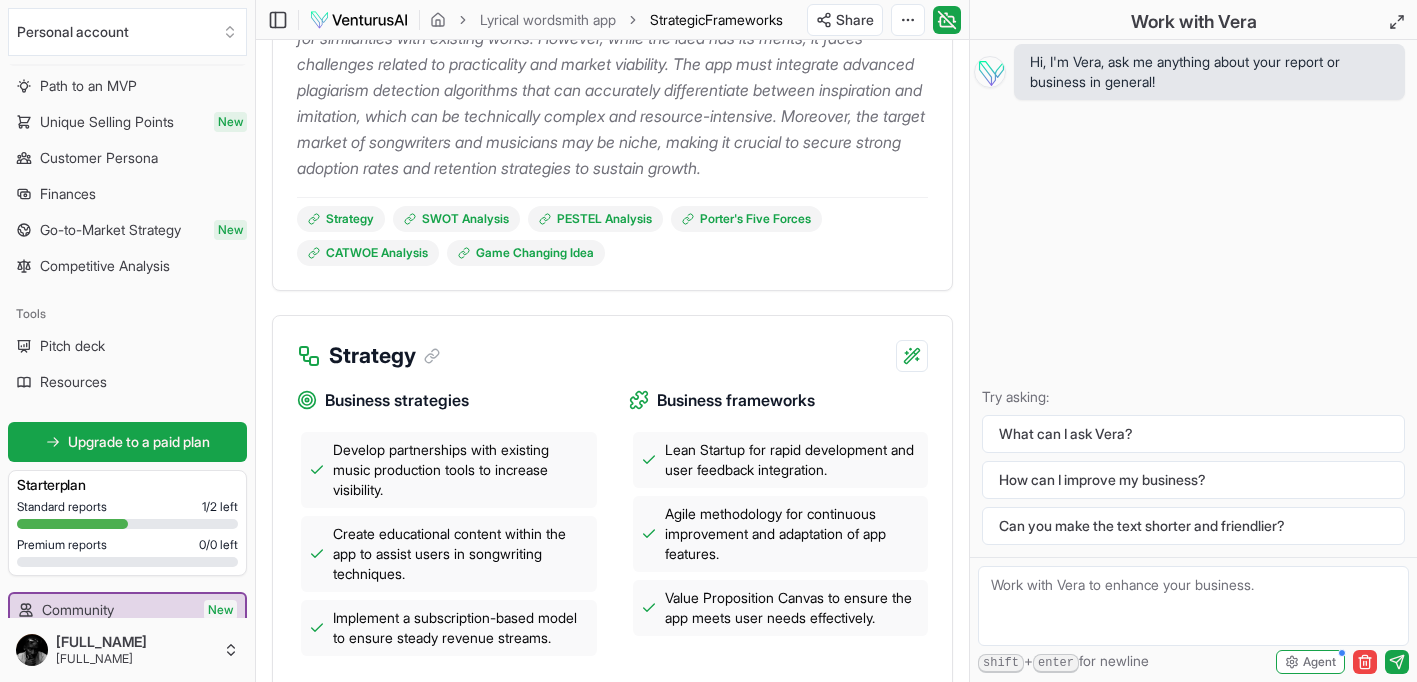 scroll, scrollTop: 638, scrollLeft: 0, axis: vertical 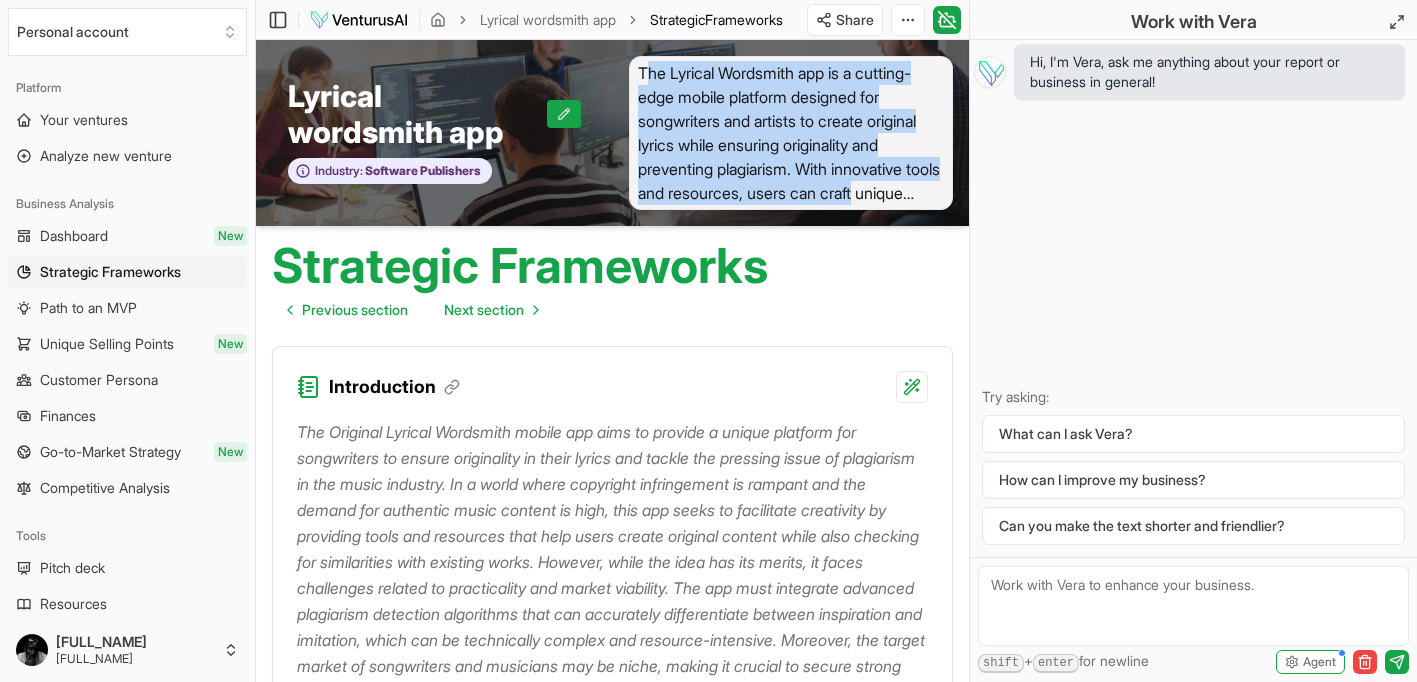drag, startPoint x: 644, startPoint y: 75, endPoint x: 921, endPoint y: 189, distance: 299.54132 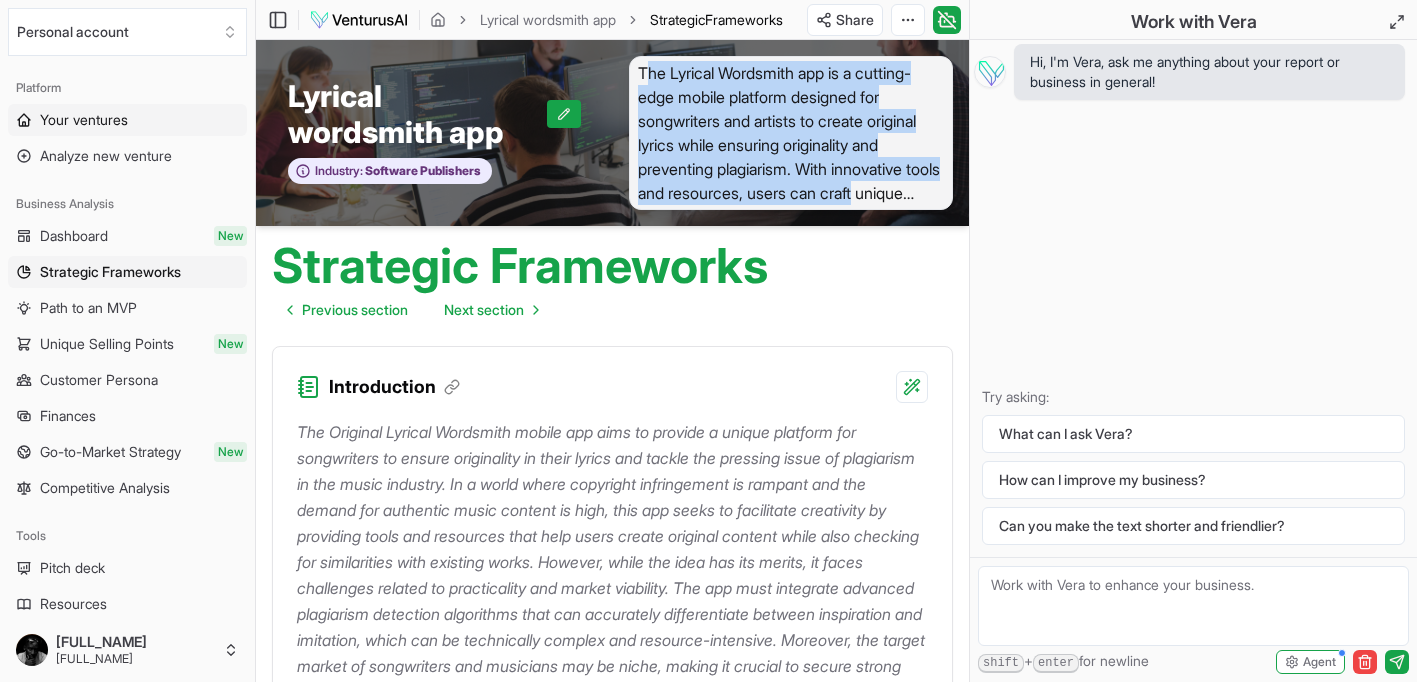 click on "Your ventures" at bounding box center [84, 120] 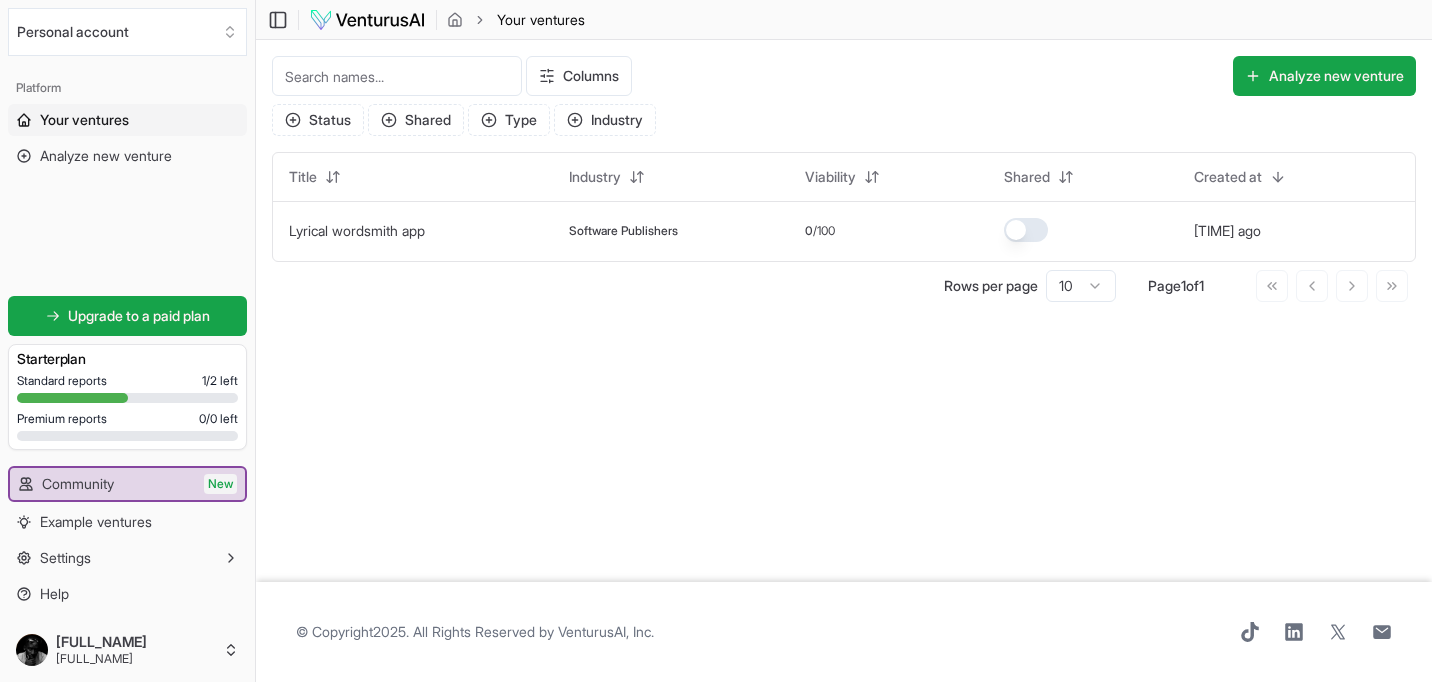 click on "Analyze new venture" at bounding box center [106, 156] 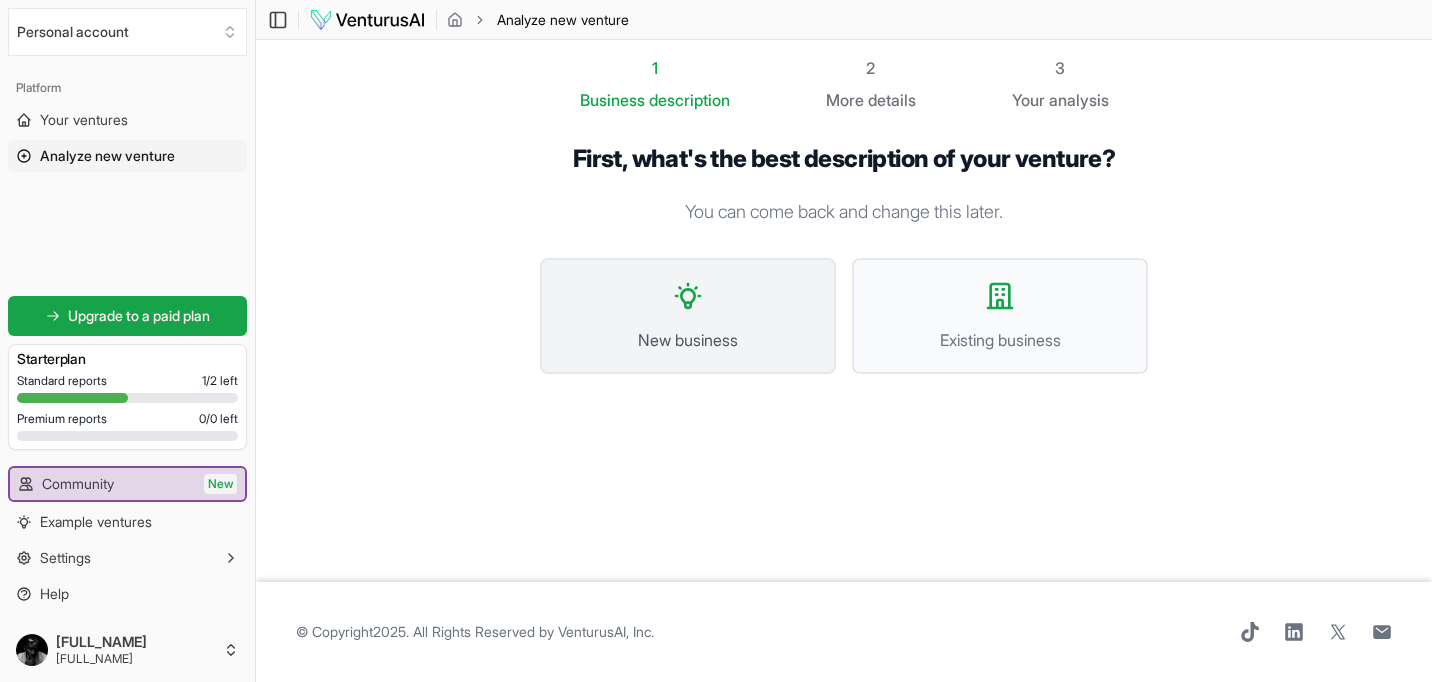 click 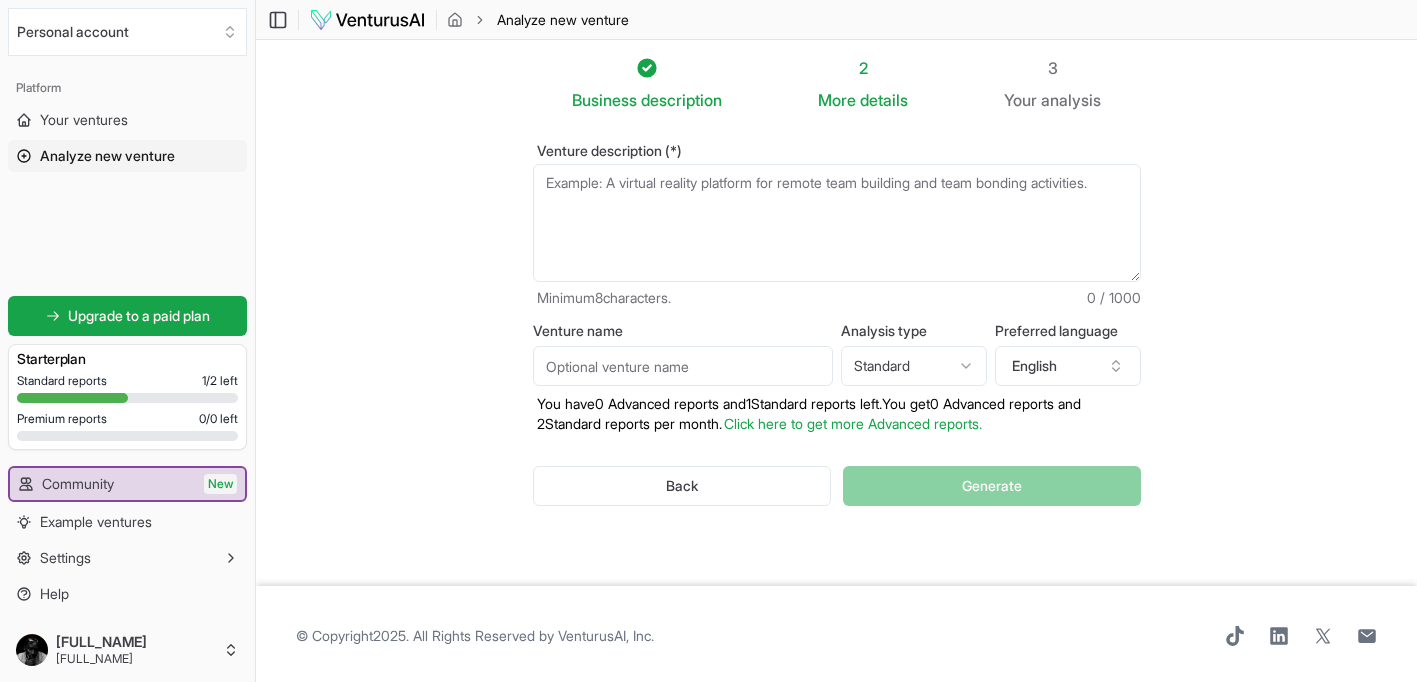 click on "Venture description (*)" at bounding box center [837, 223] 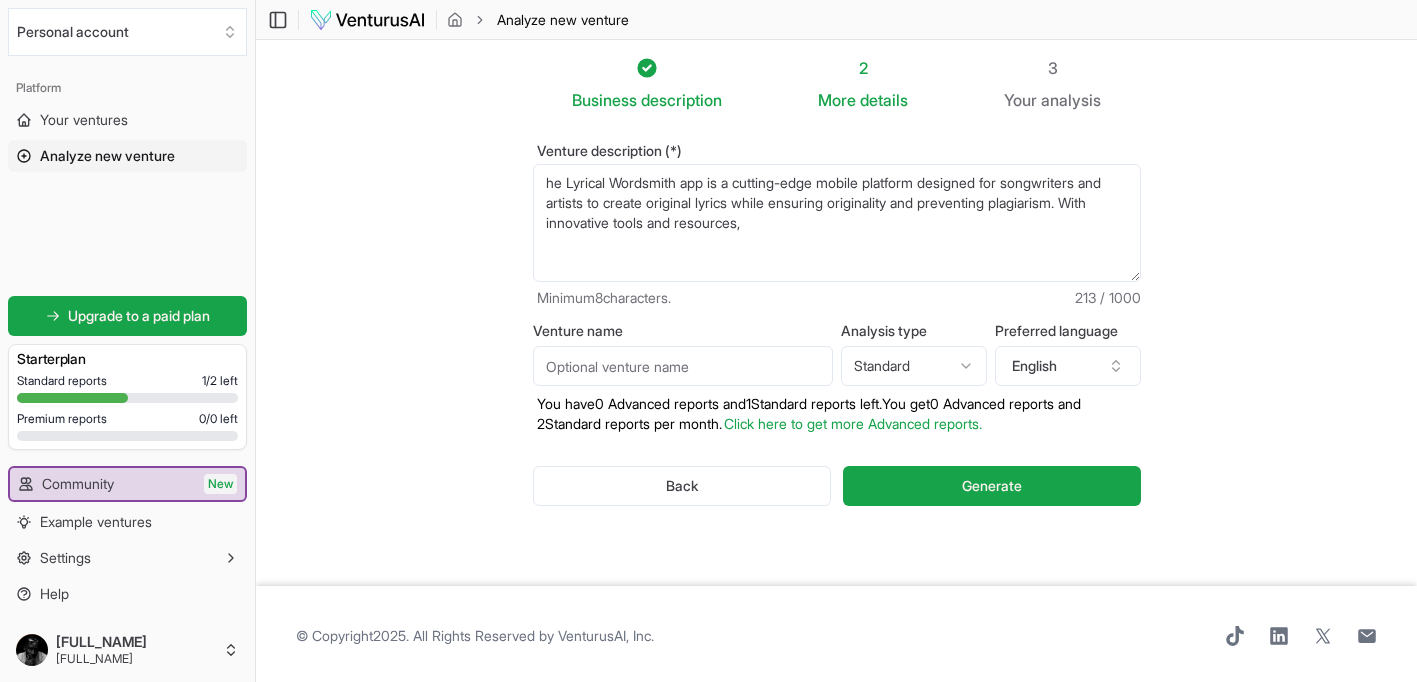 type on "he Lyrical Wordsmith app is a cutting-edge mobile platform designed for songwriters and artists to create original lyrics while ensuring originality and preventing plagiarism. With innovative tools and resources," 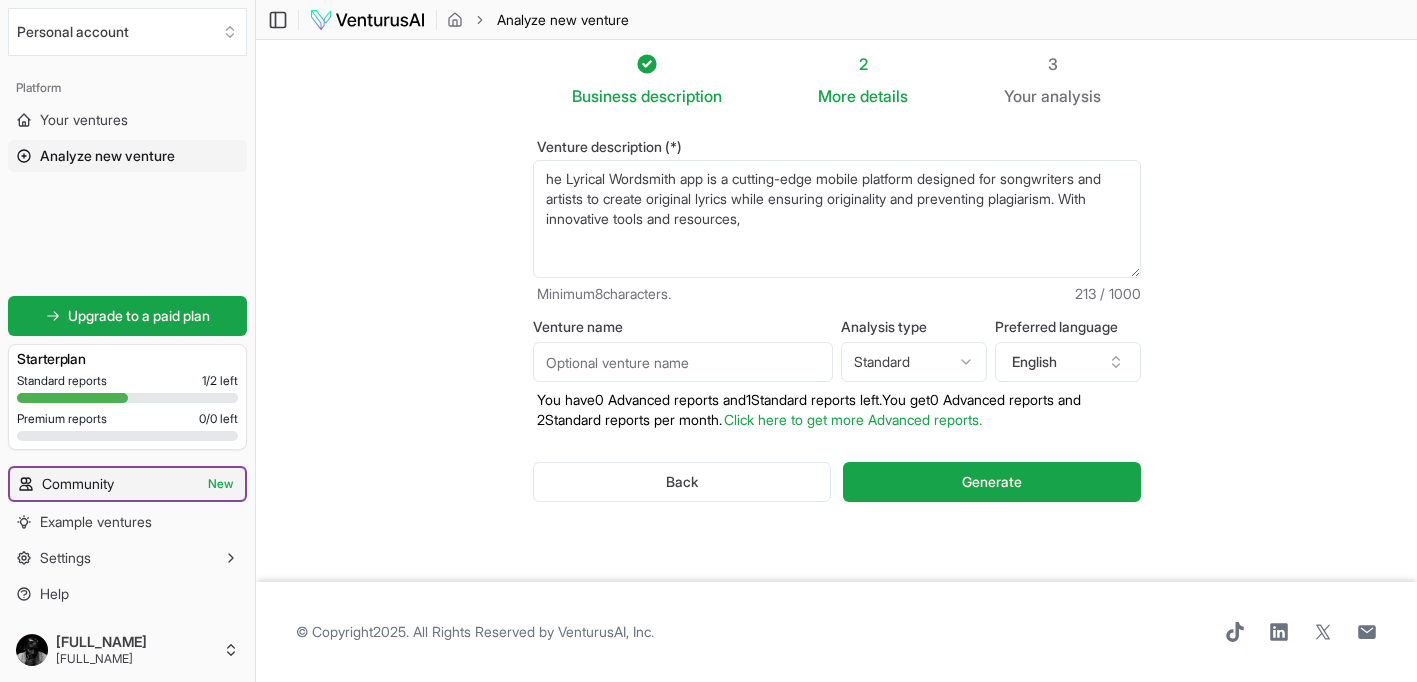 click on "Community New" at bounding box center [127, 484] 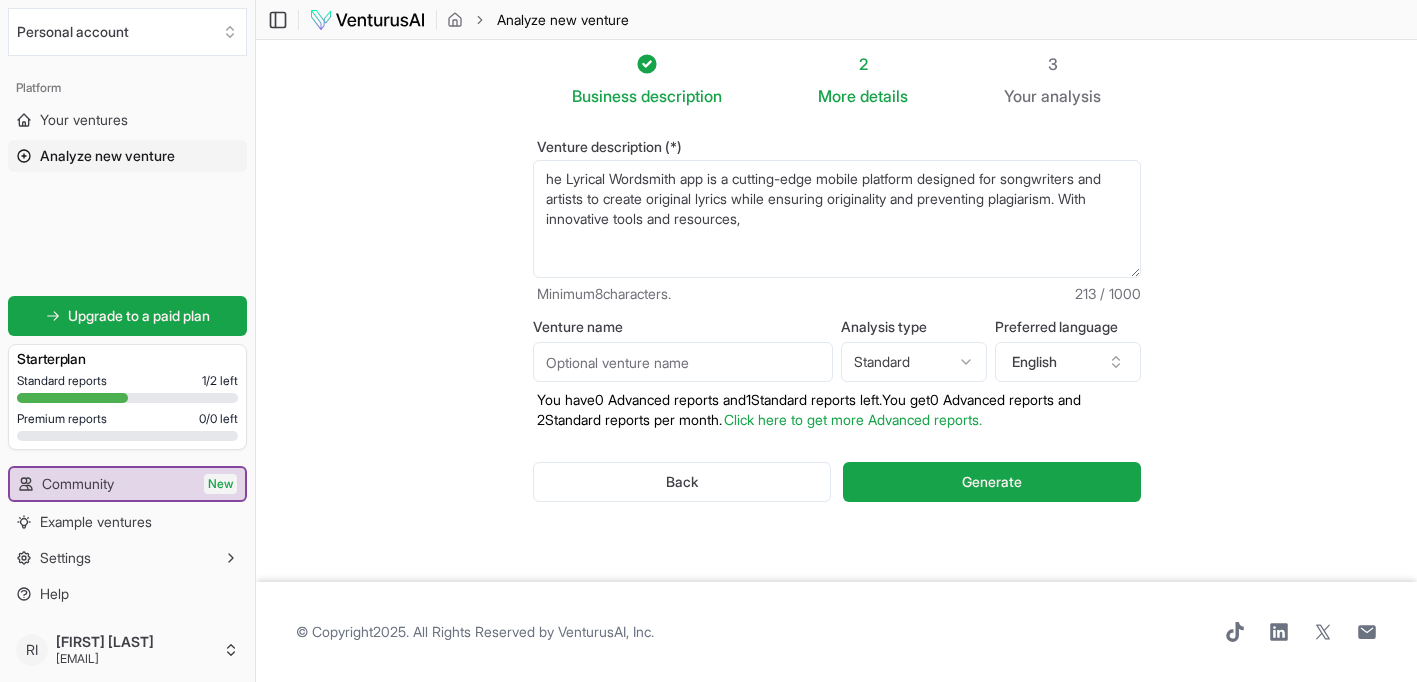 scroll, scrollTop: 4, scrollLeft: 0, axis: vertical 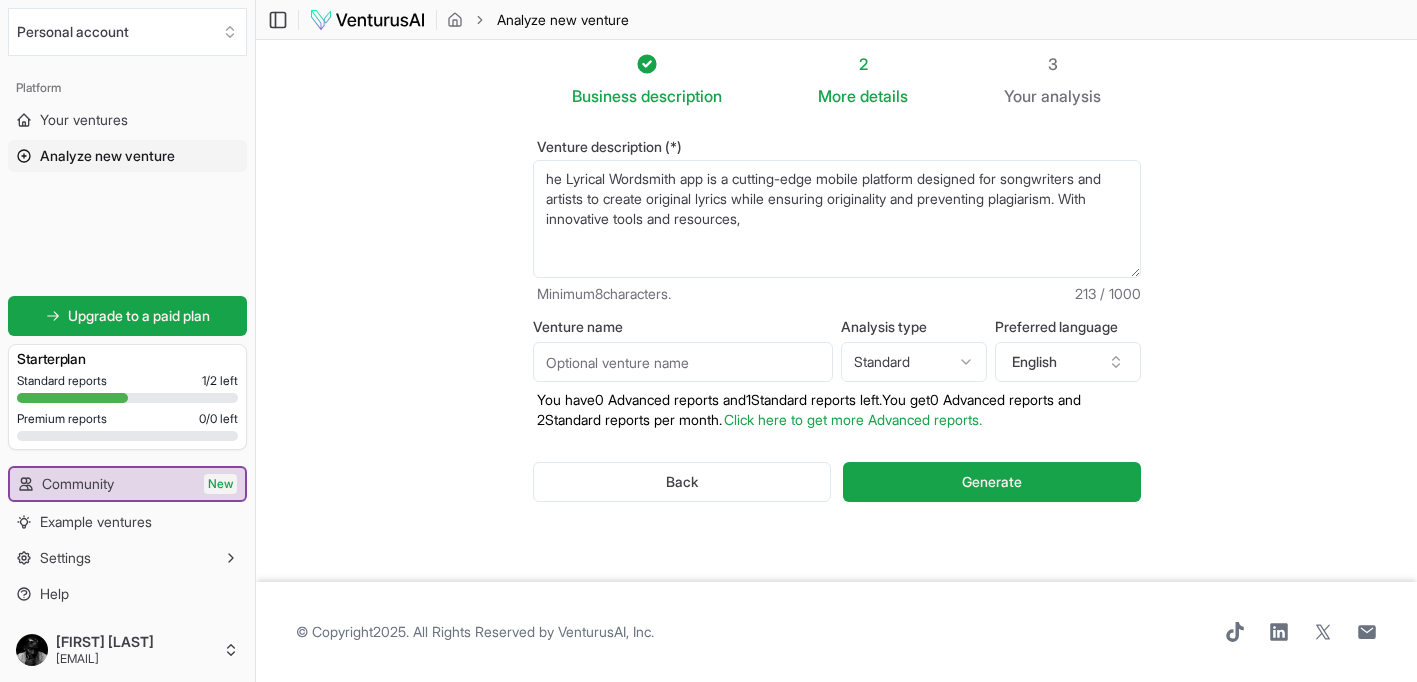 click on "he Lyrical Wordsmith app is a cutting-edge mobile platform designed for songwriters and artists to create original lyrics while ensuring originality and preventing plagiarism. With innovative tools and resources," at bounding box center (837, 219) 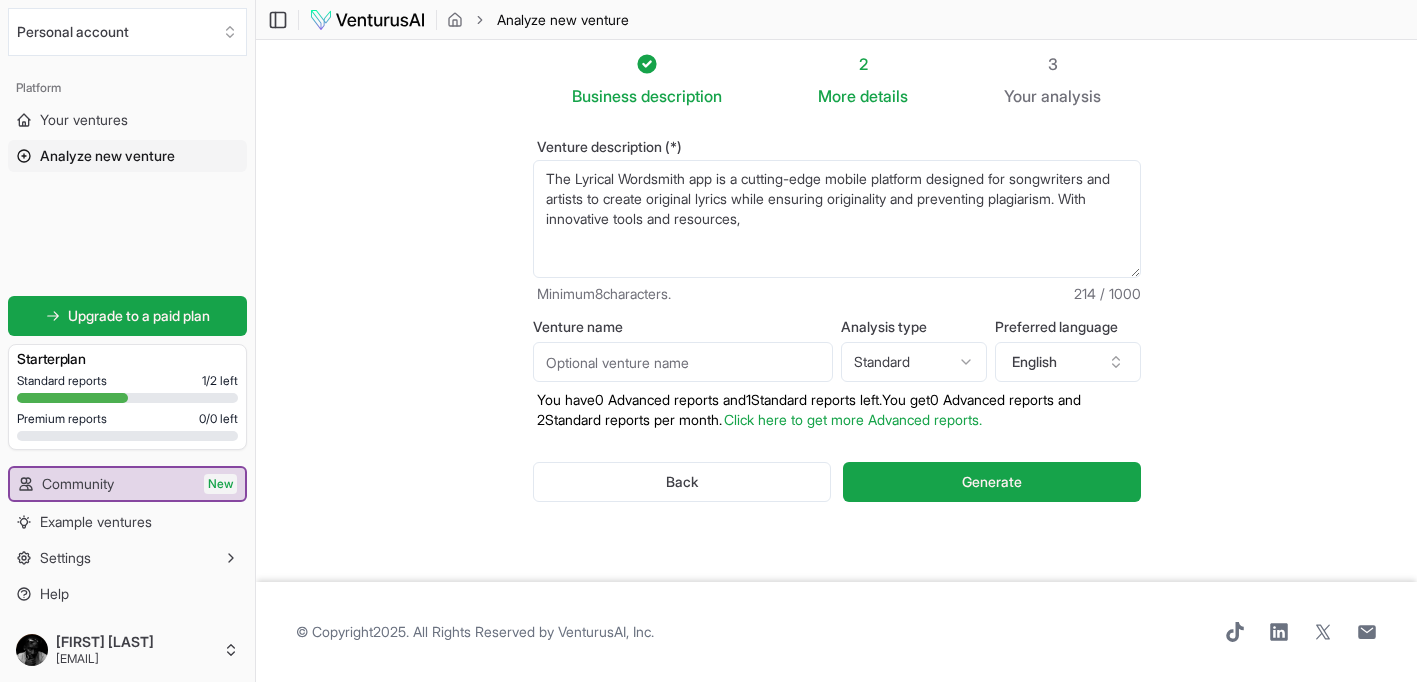 type on "The Lyrical Wordsmith app is a cutting-edge mobile platform designed for songwriters and artists to create original lyrics while ensuring originality and preventing plagiarism. With innovative tools and resources," 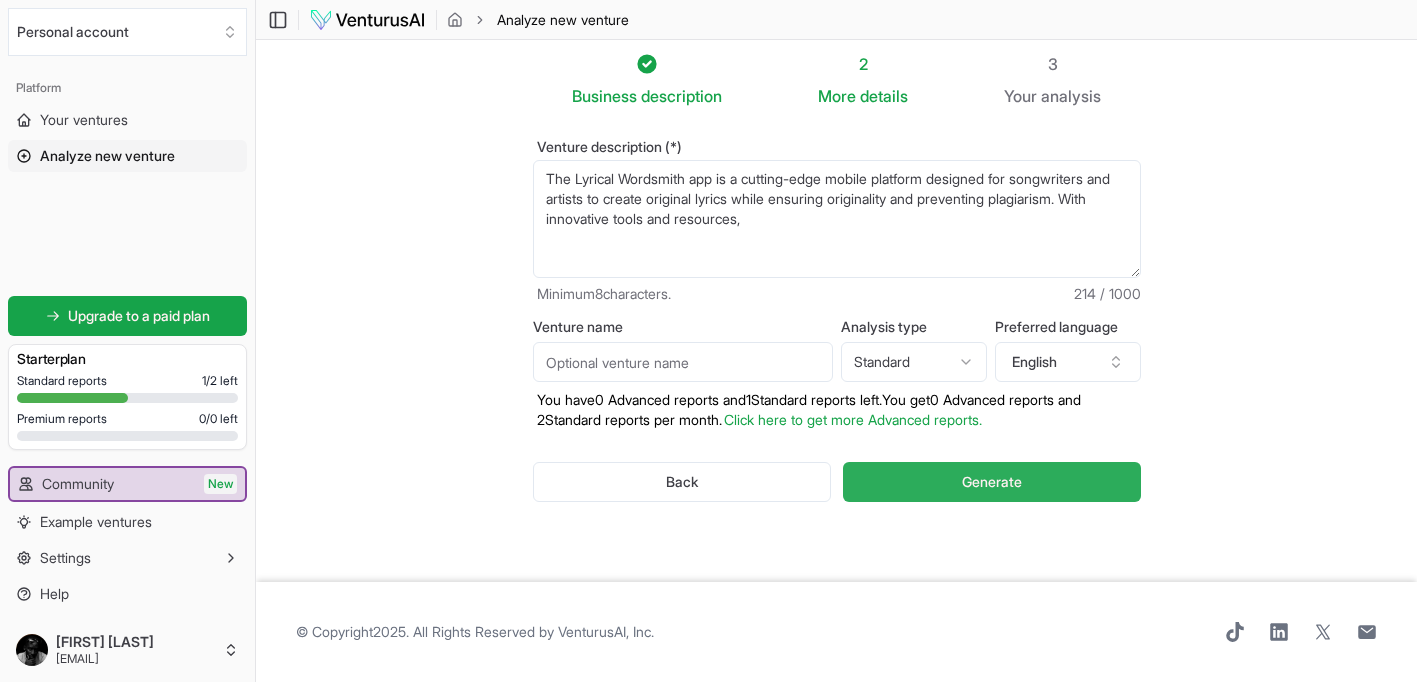 click on "Generate" at bounding box center (992, 482) 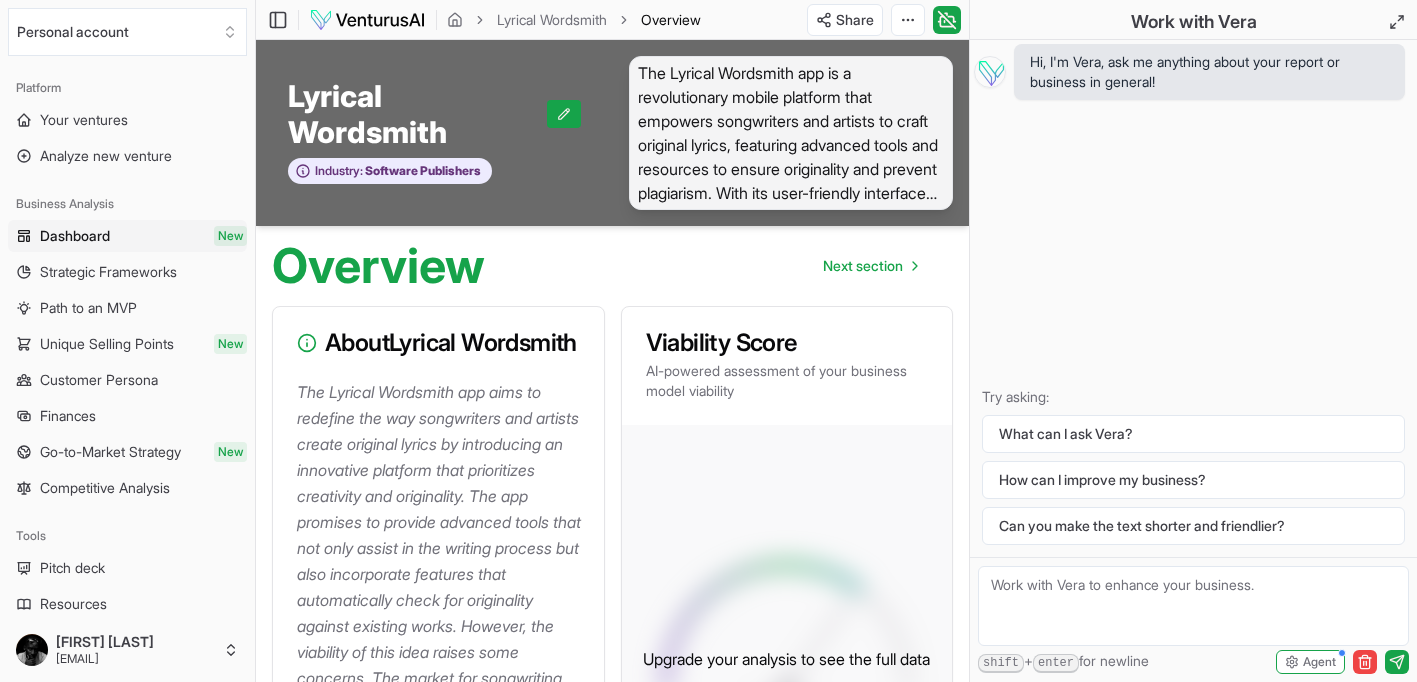scroll, scrollTop: 4, scrollLeft: 0, axis: vertical 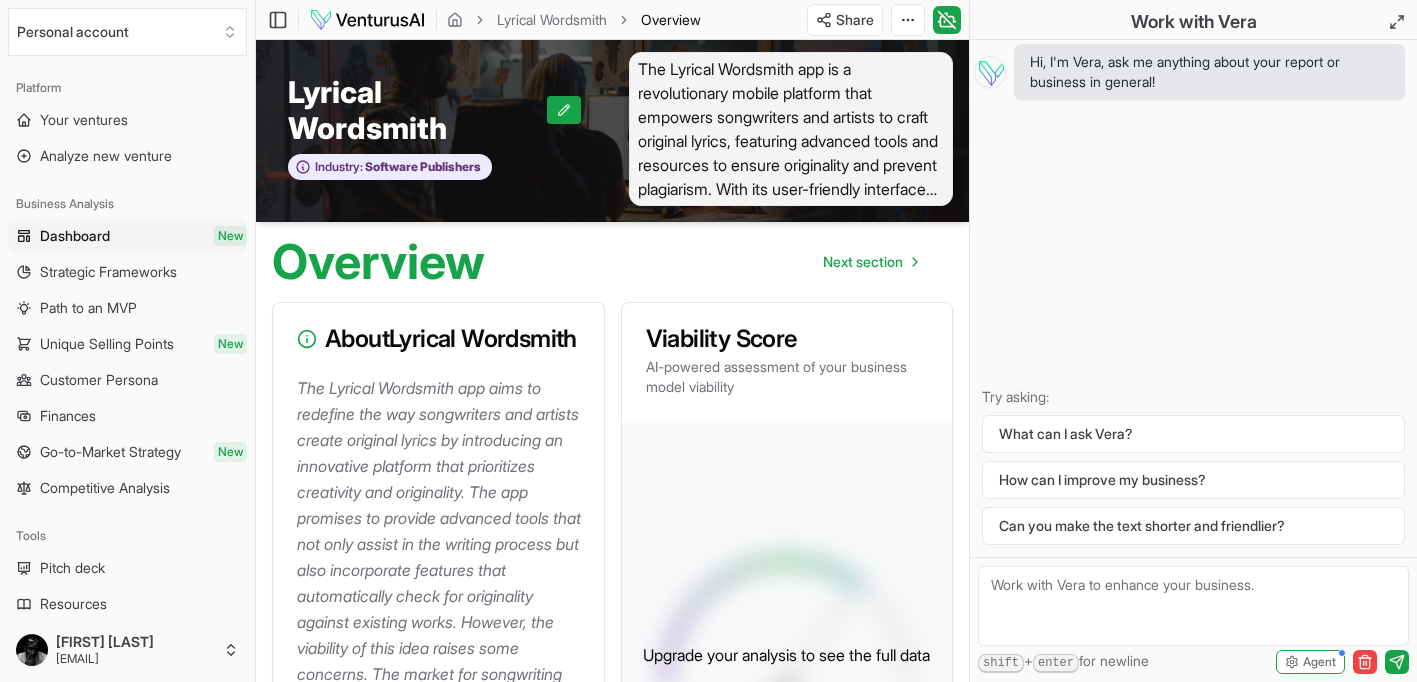 click on "Viability Score" at bounding box center (787, 339) 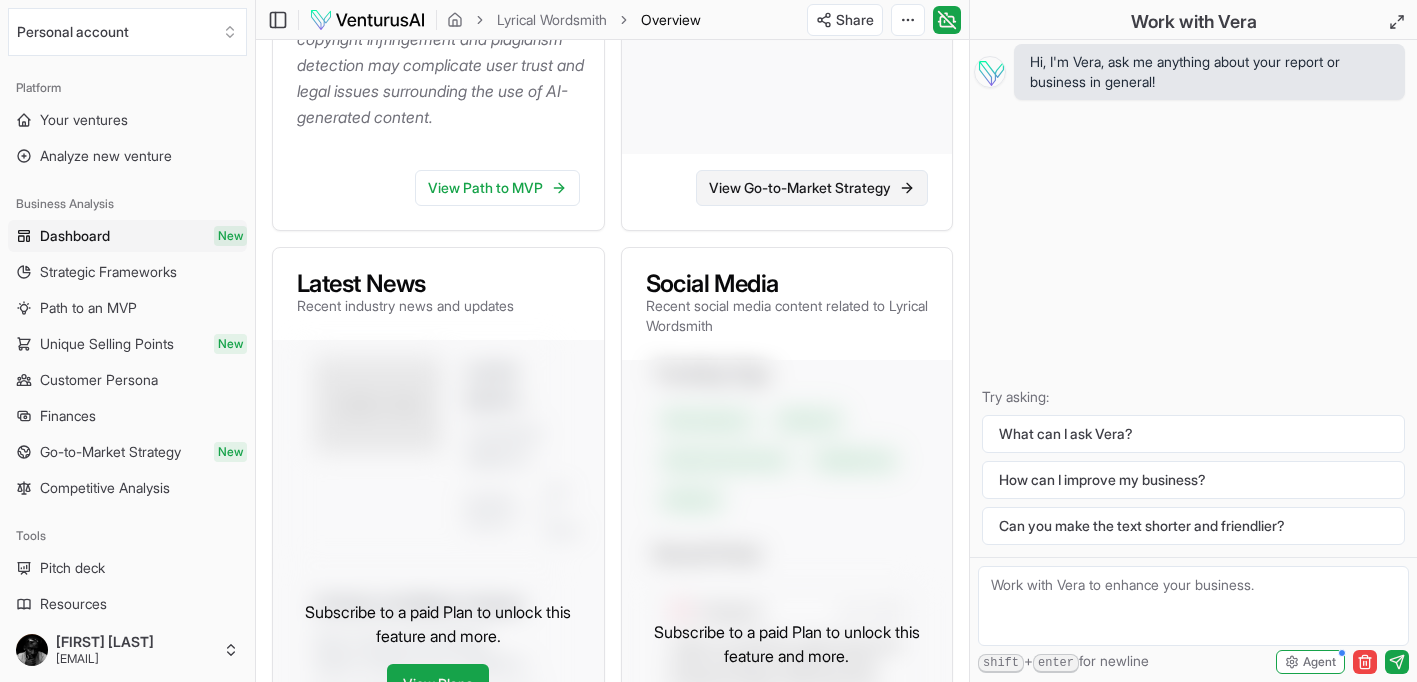 scroll, scrollTop: 0, scrollLeft: 0, axis: both 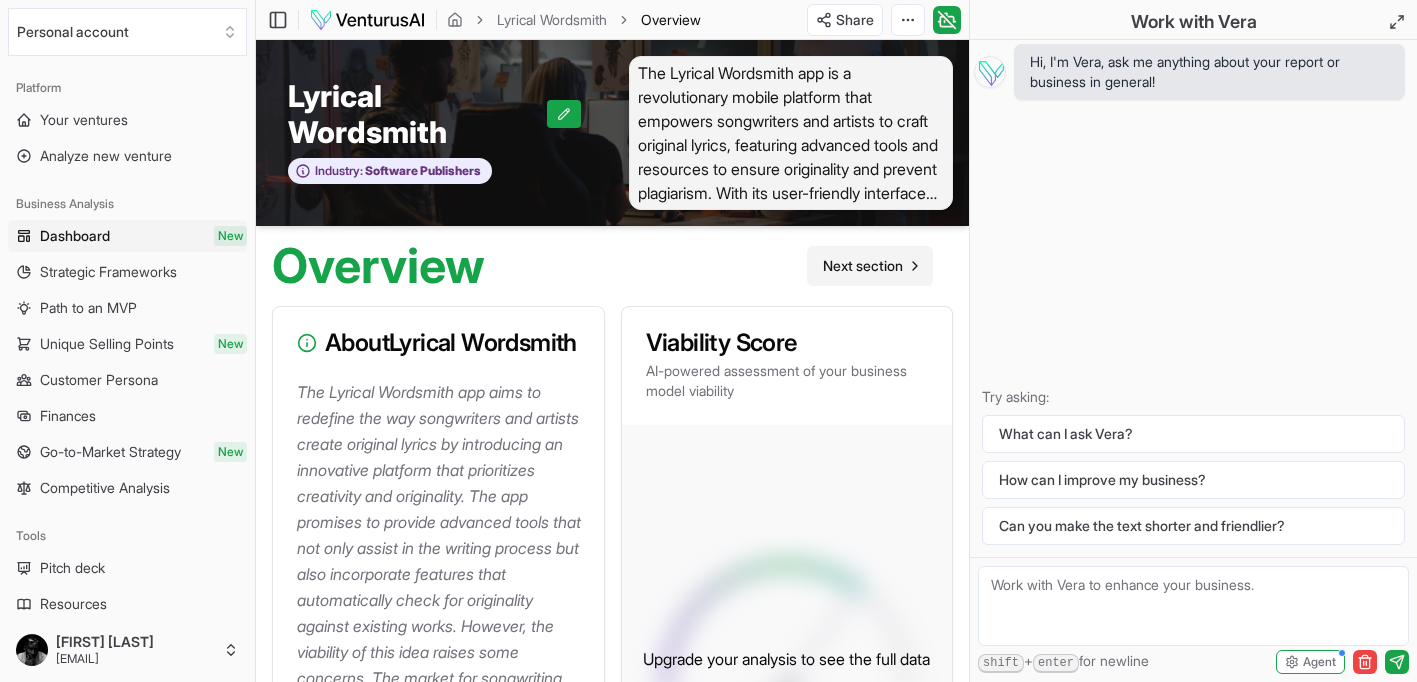 click on "Next section" at bounding box center (863, 266) 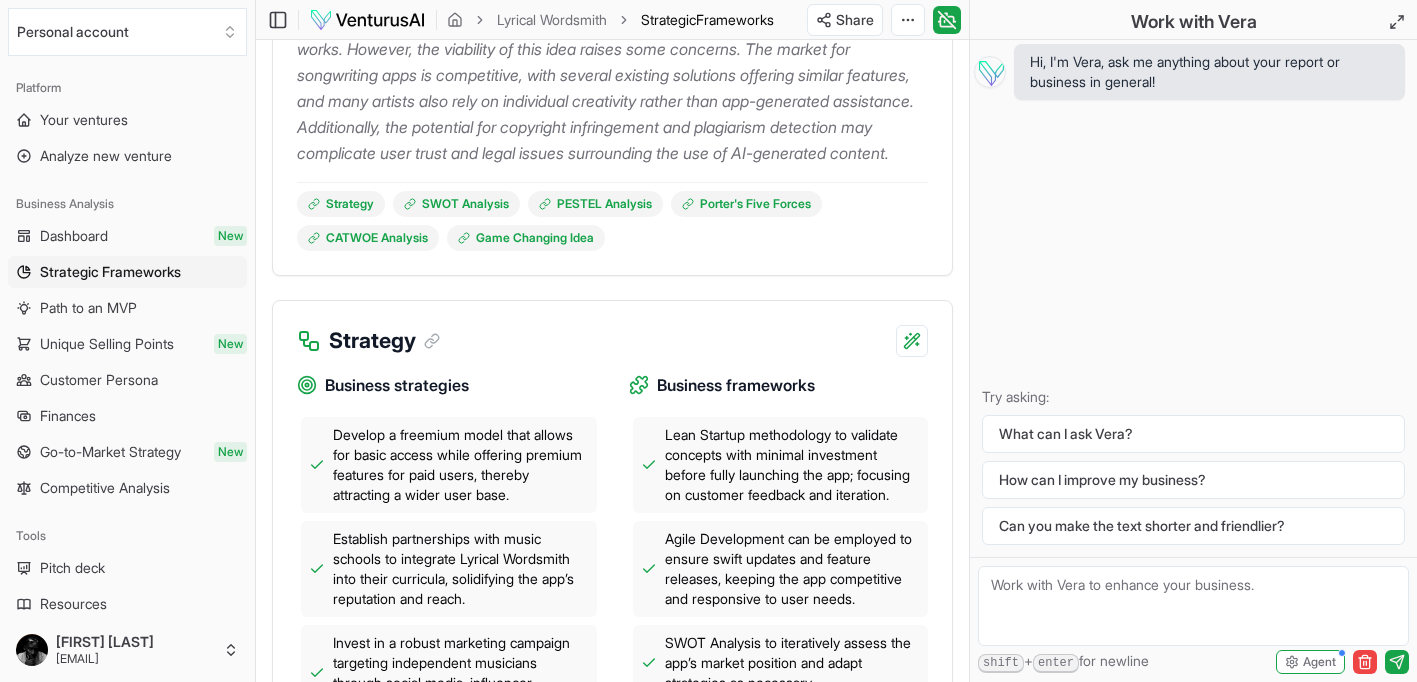 scroll, scrollTop: 857, scrollLeft: 0, axis: vertical 